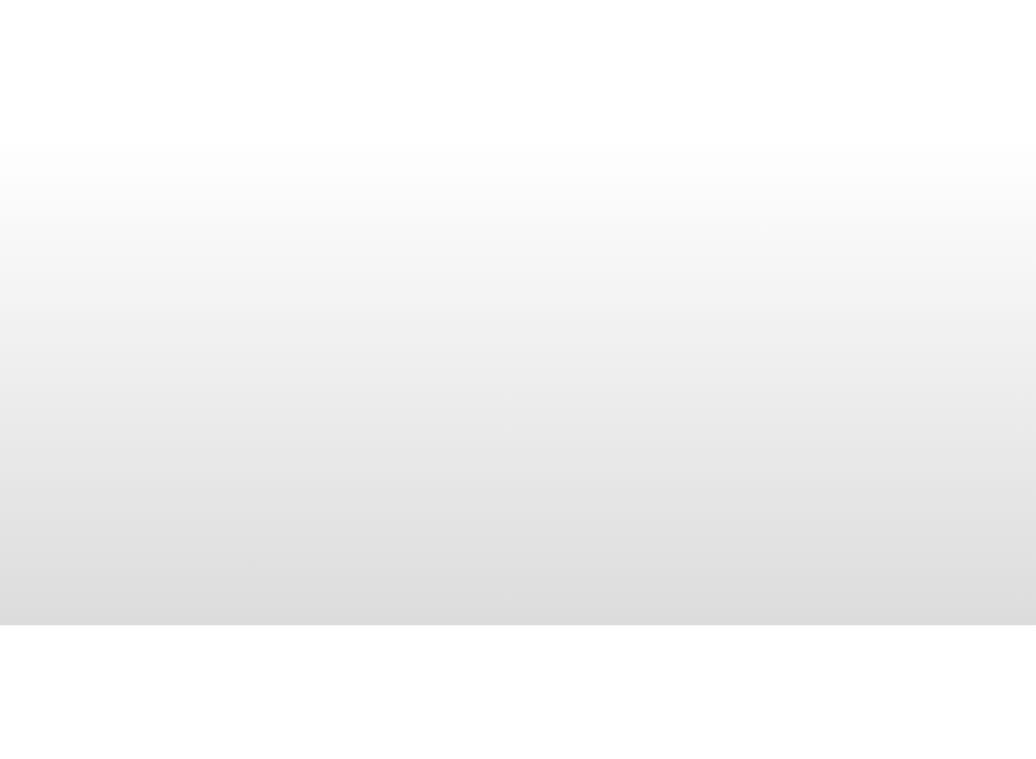 scroll, scrollTop: 0, scrollLeft: 0, axis: both 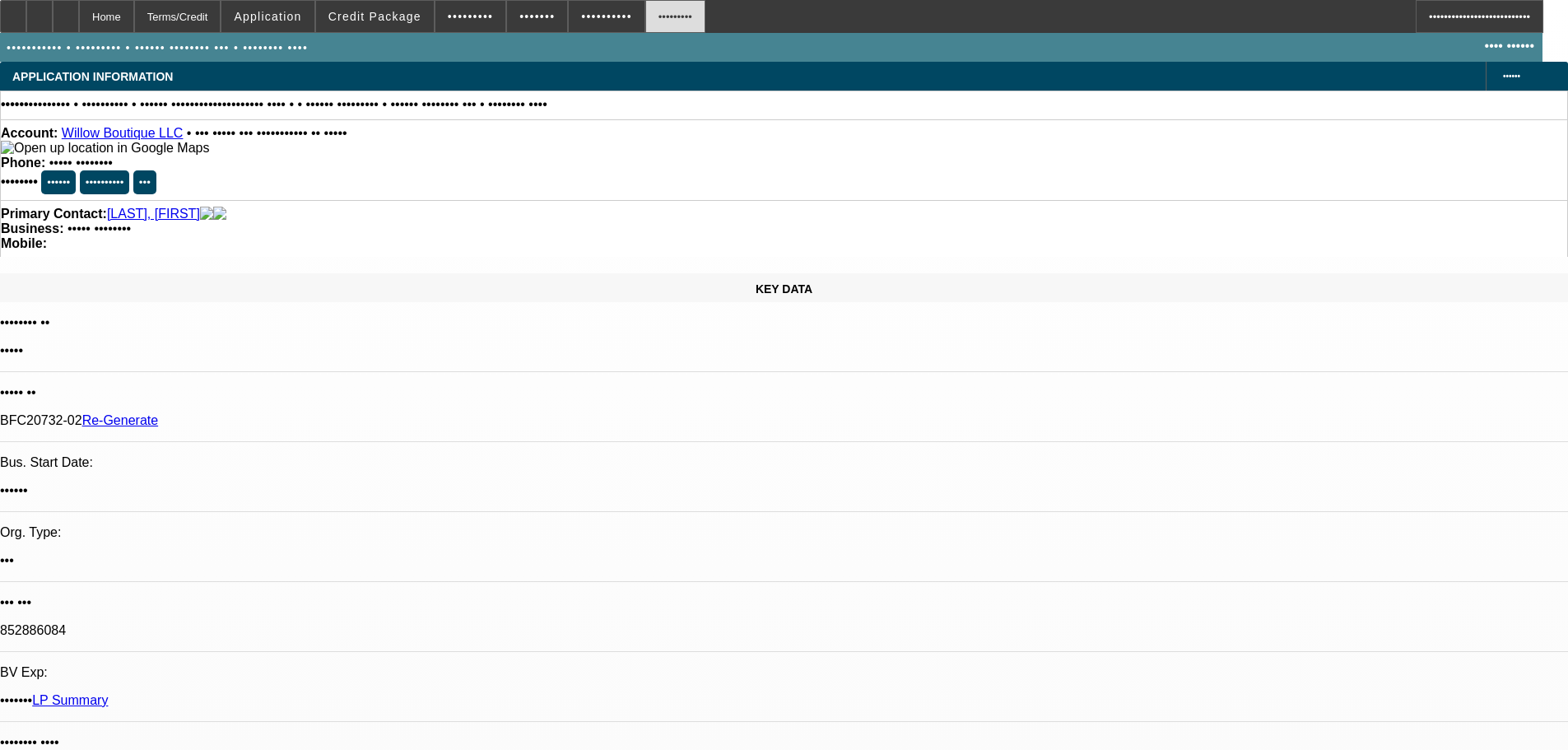 click on "Documents" at bounding box center [719, 16] 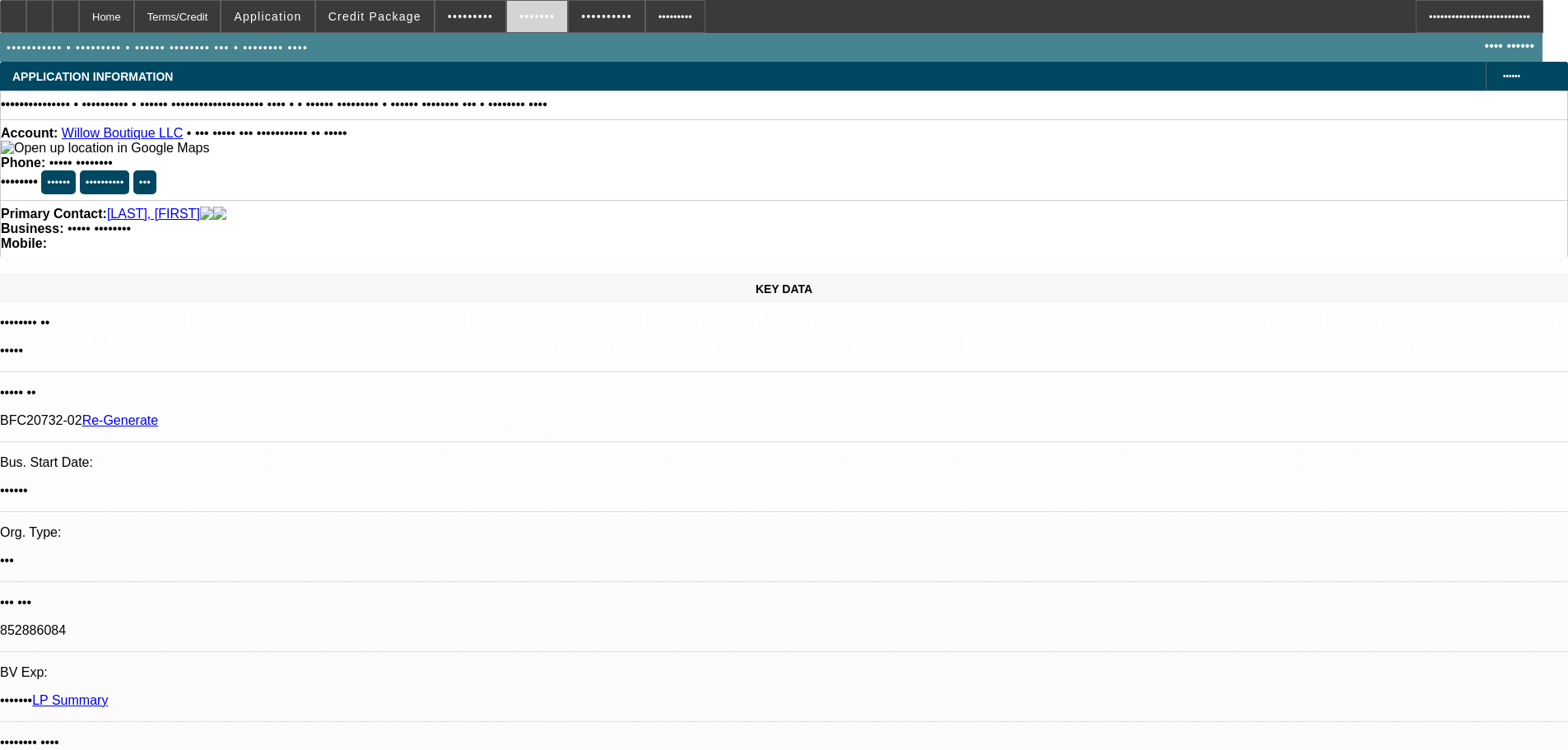 click on "Actions" at bounding box center [561, 16] 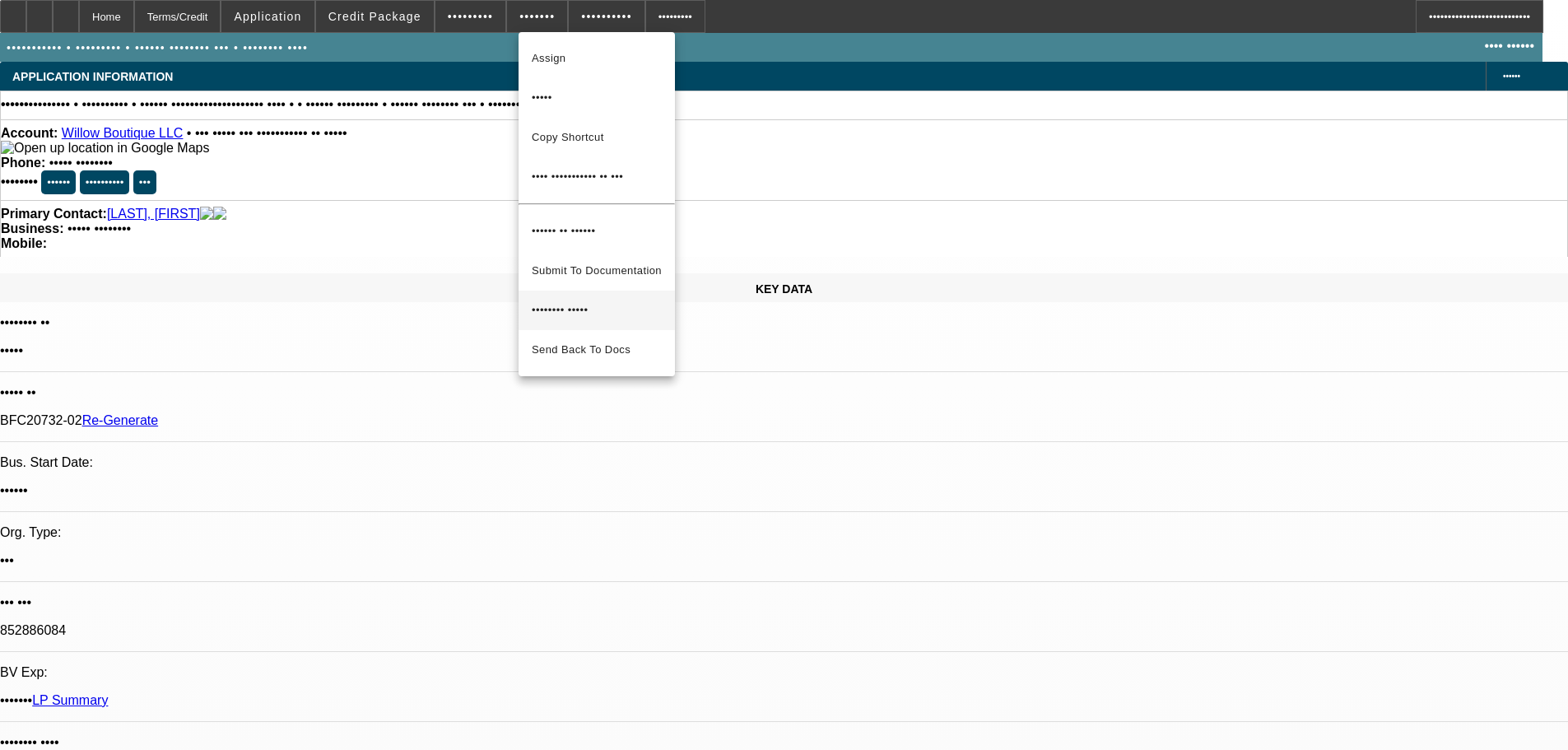click on "Activate Lease" at bounding box center (597, 310) 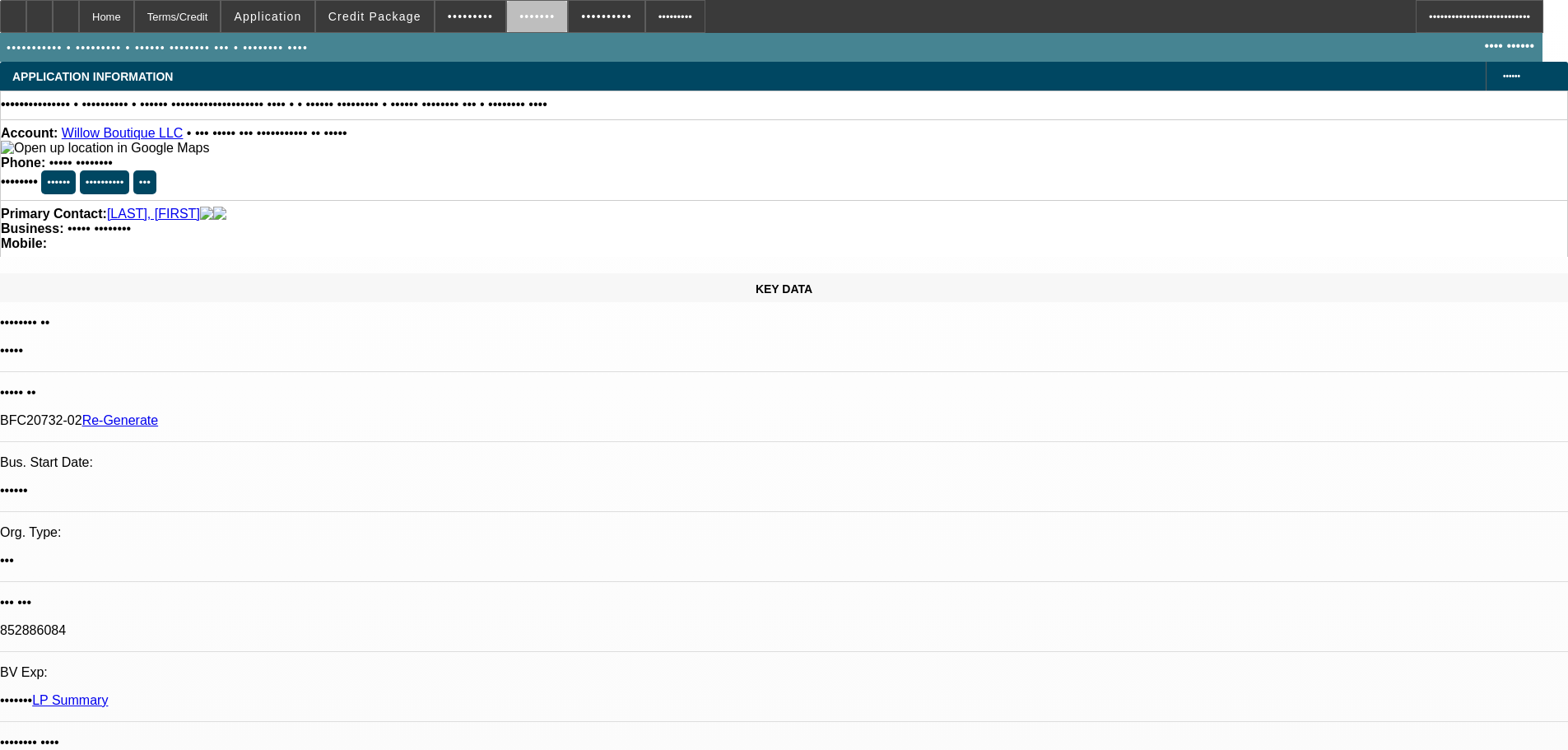 click at bounding box center [561, 16] 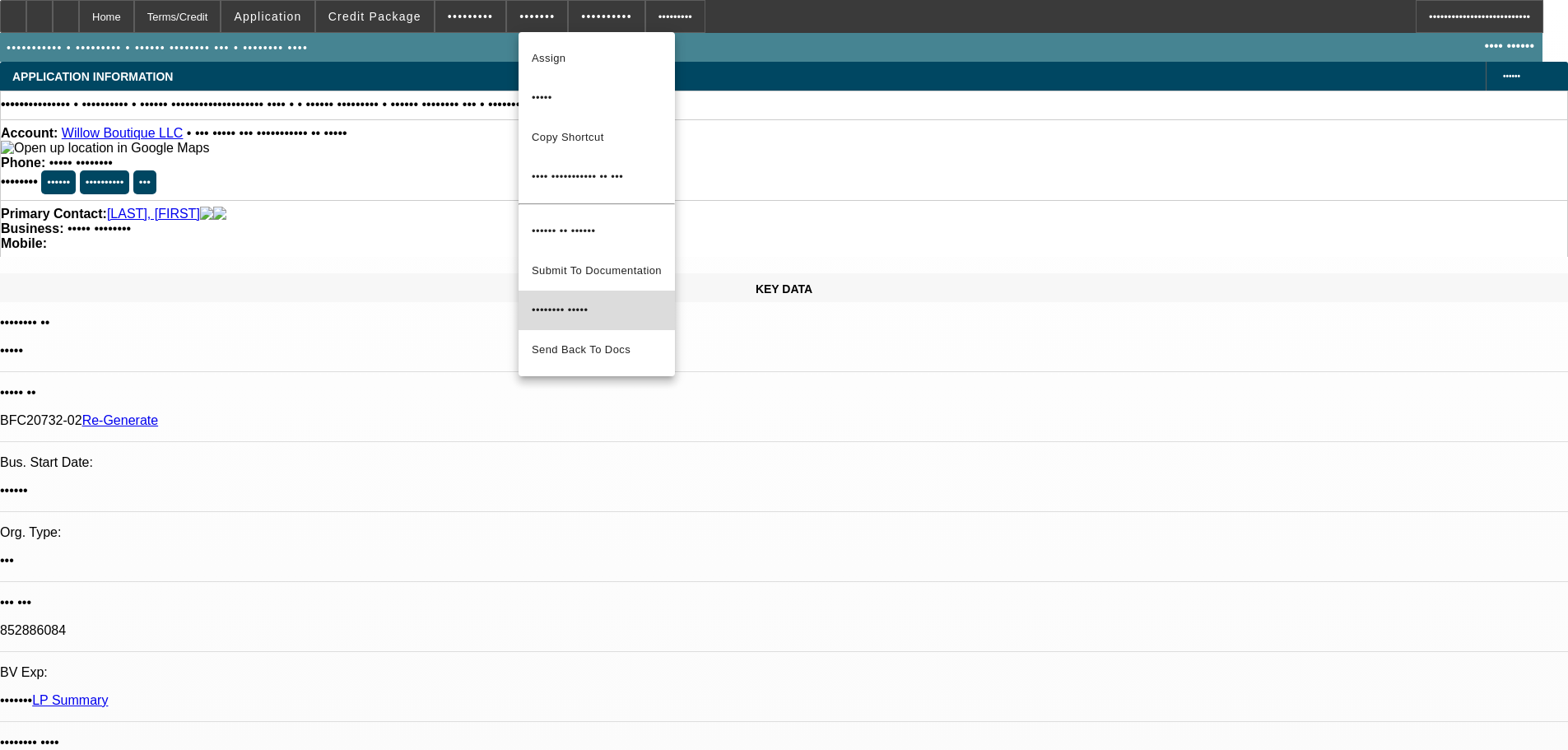 click on "Activate Lease" at bounding box center [597, 310] 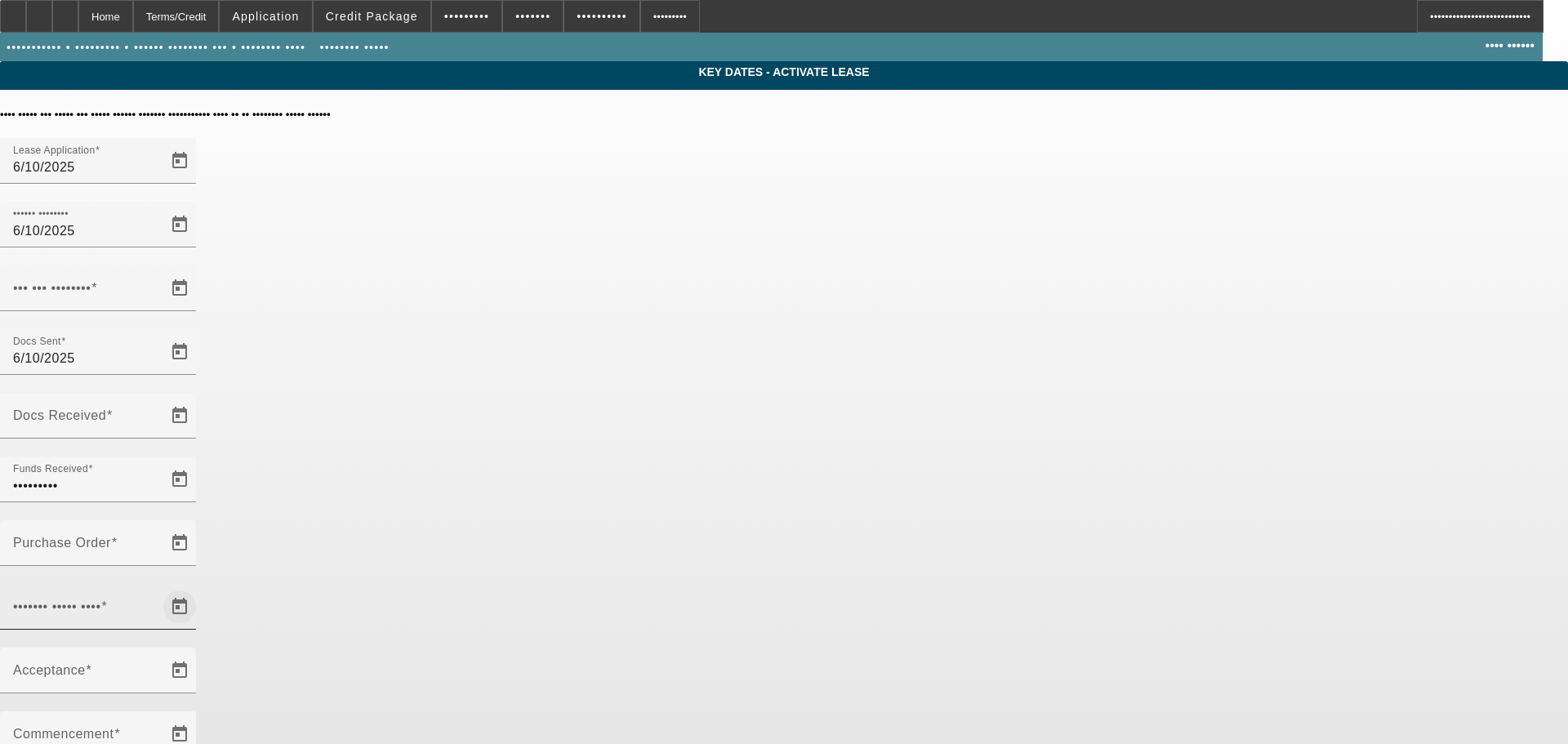 click at bounding box center (180, 288) 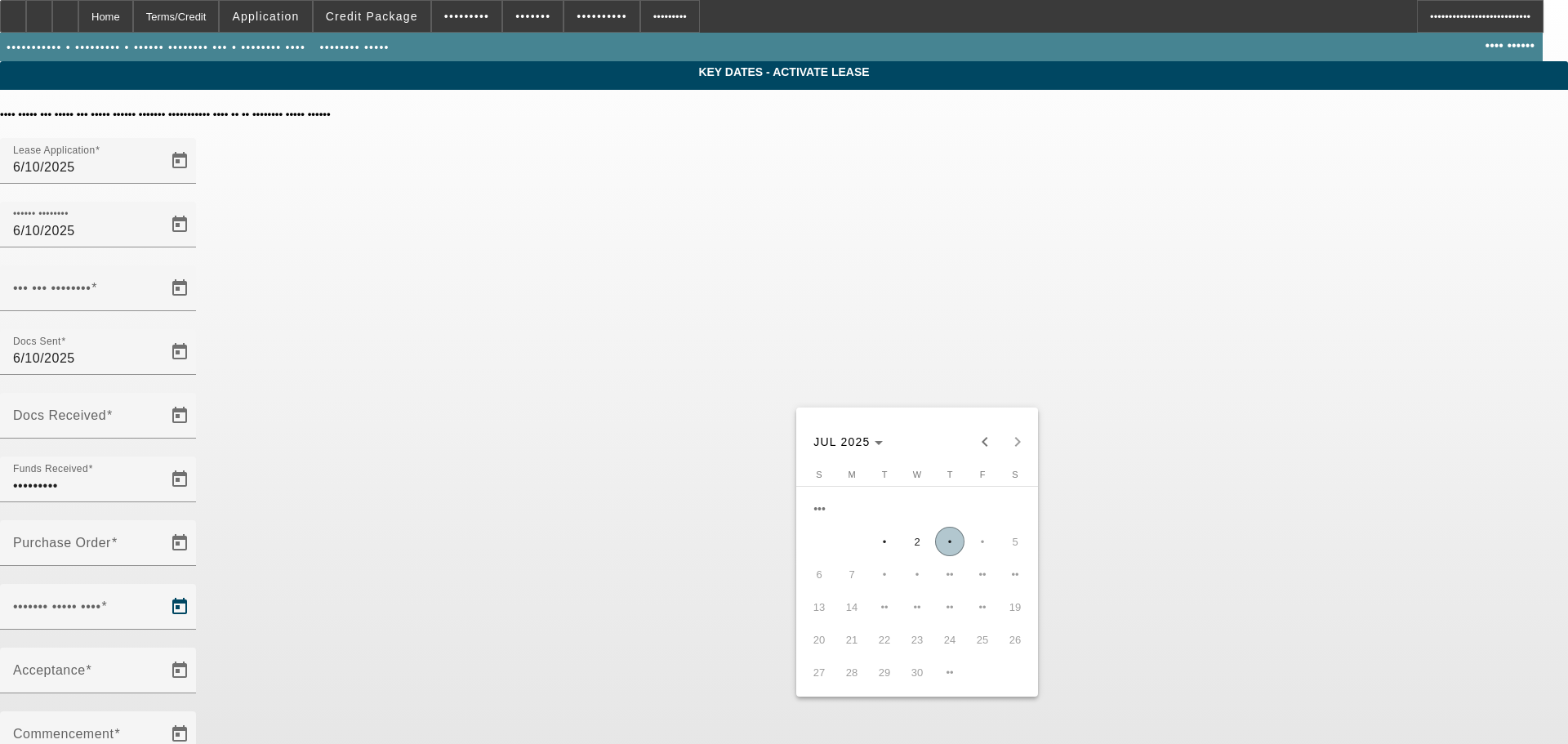 click on "3" at bounding box center [950, 541] 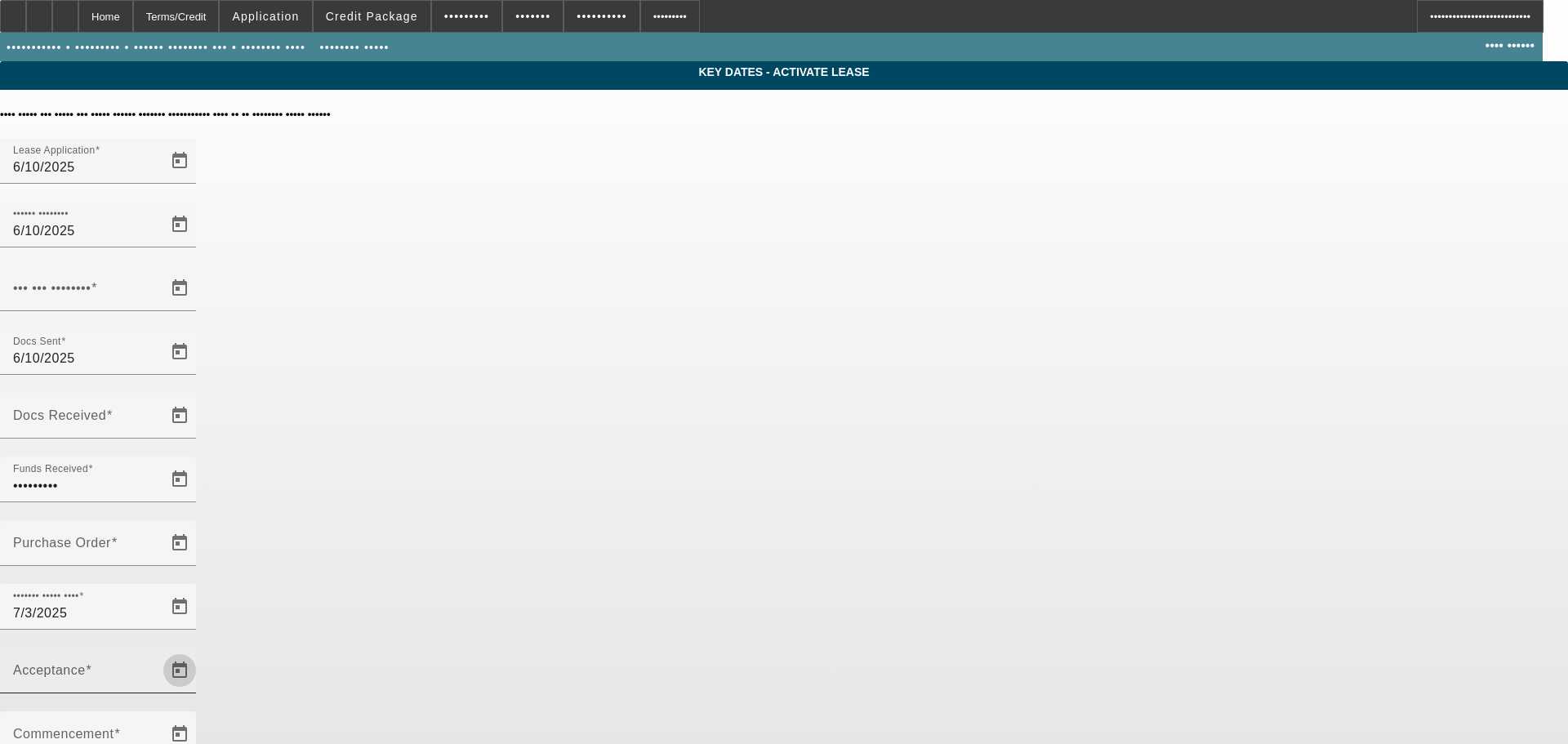click at bounding box center [180, 670] 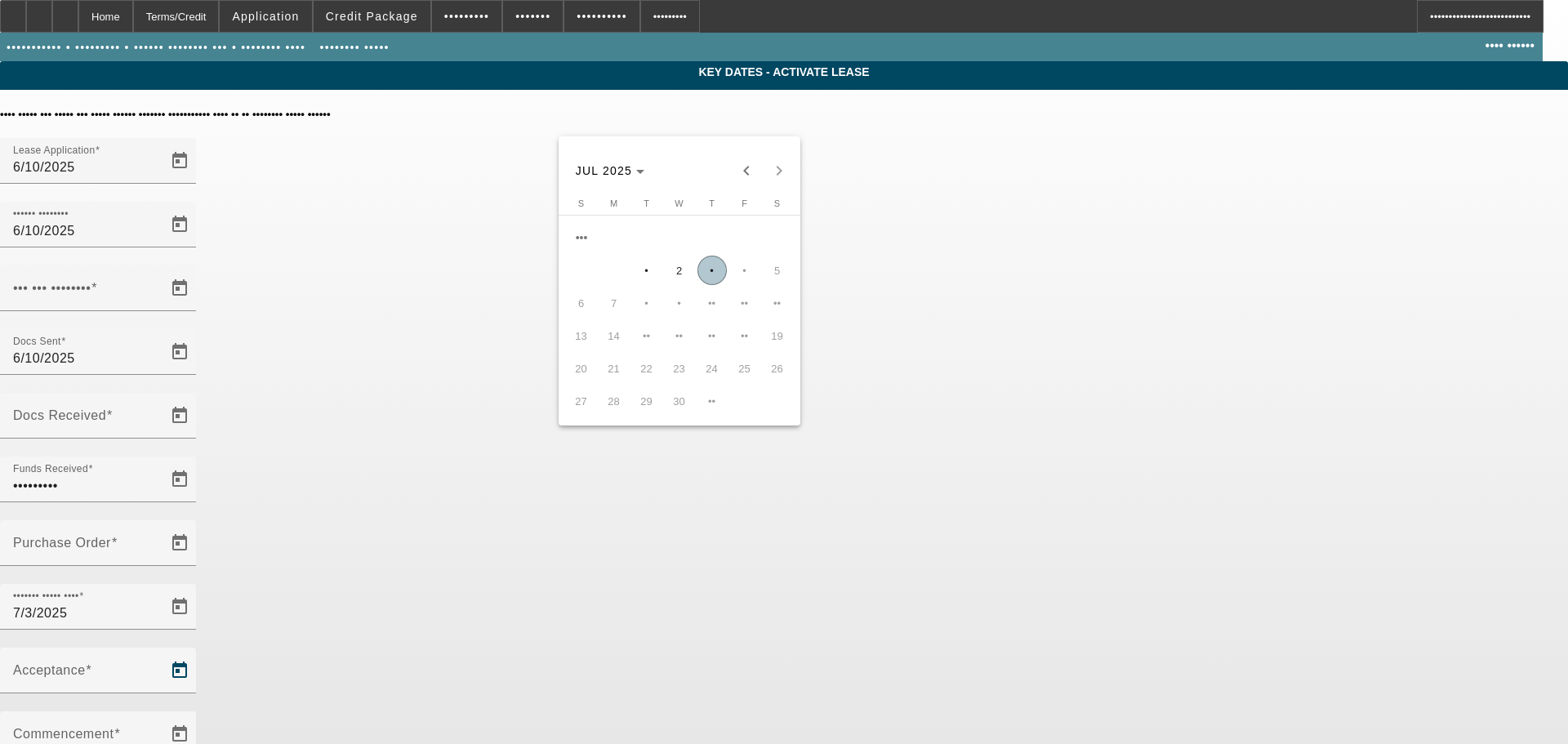 click on "3" at bounding box center (712, 270) 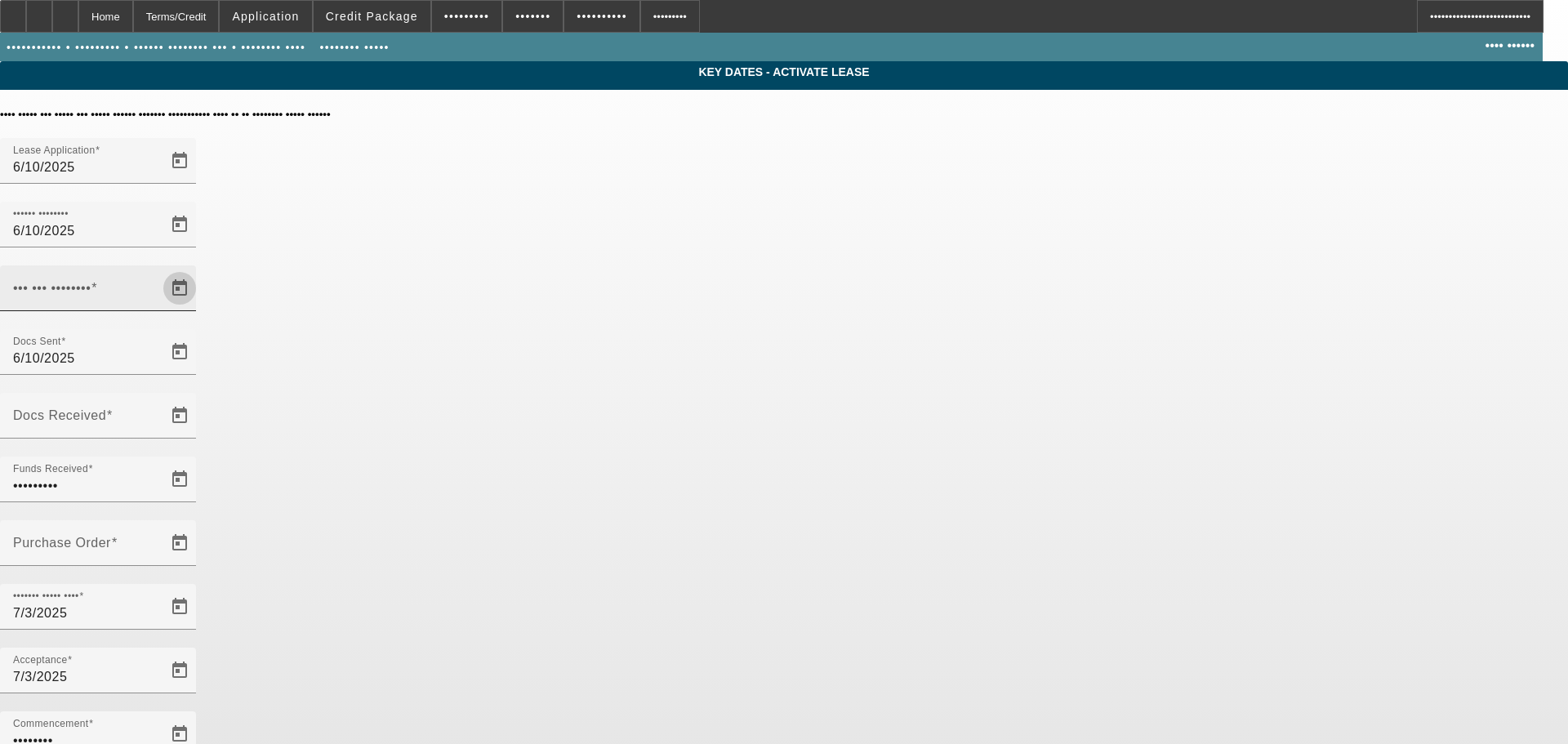 click at bounding box center (180, 288) 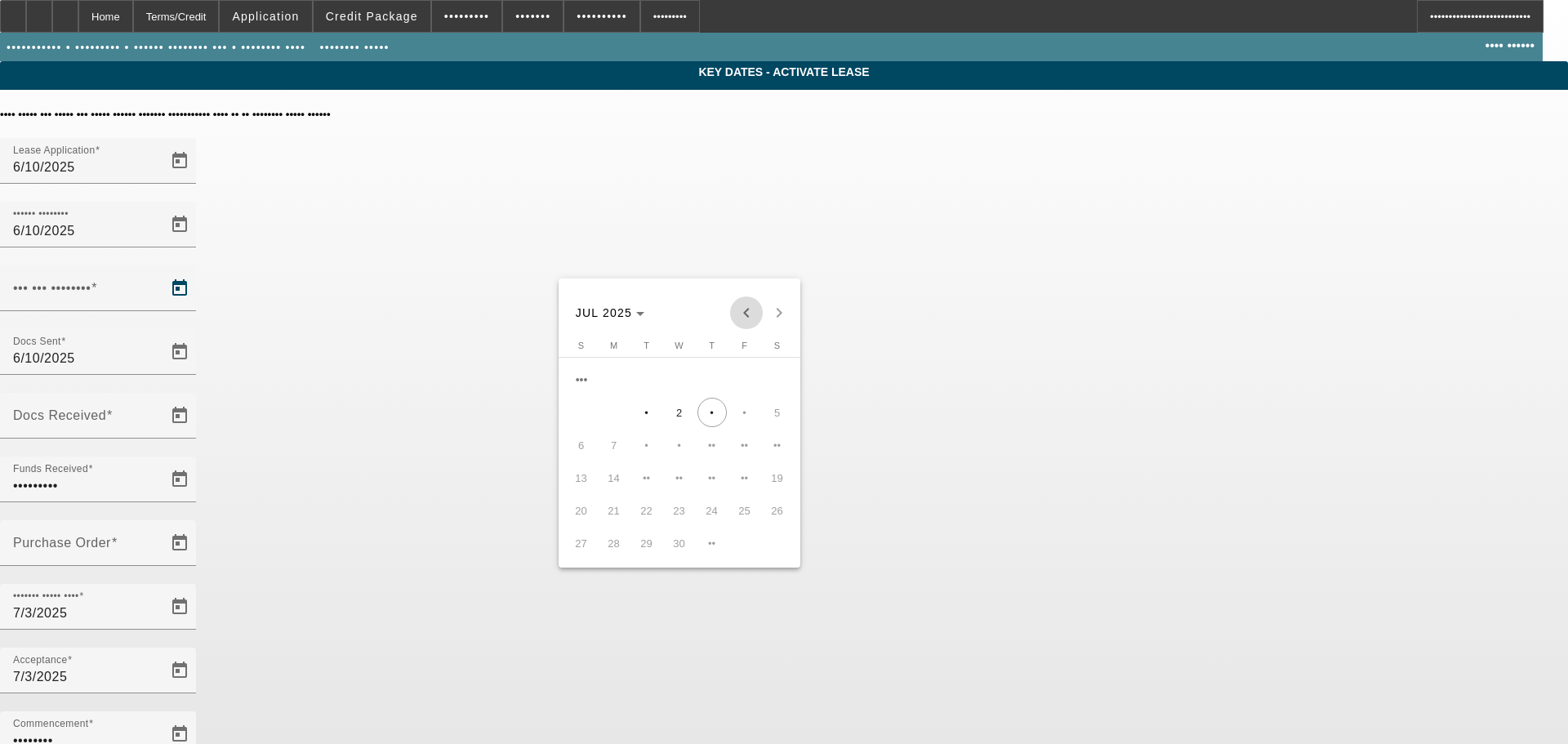 click at bounding box center [746, 313] 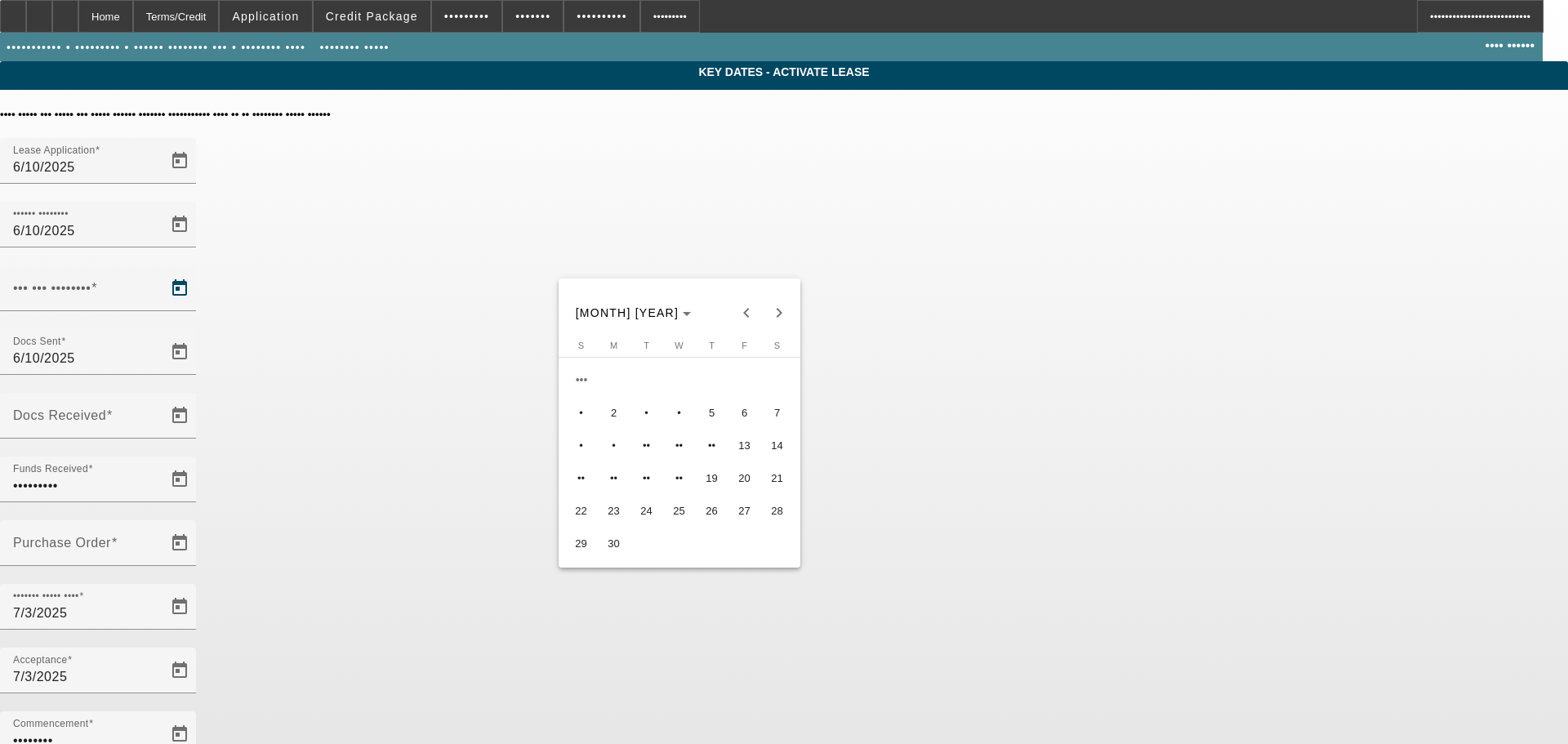 click on "10" at bounding box center (647, 445) 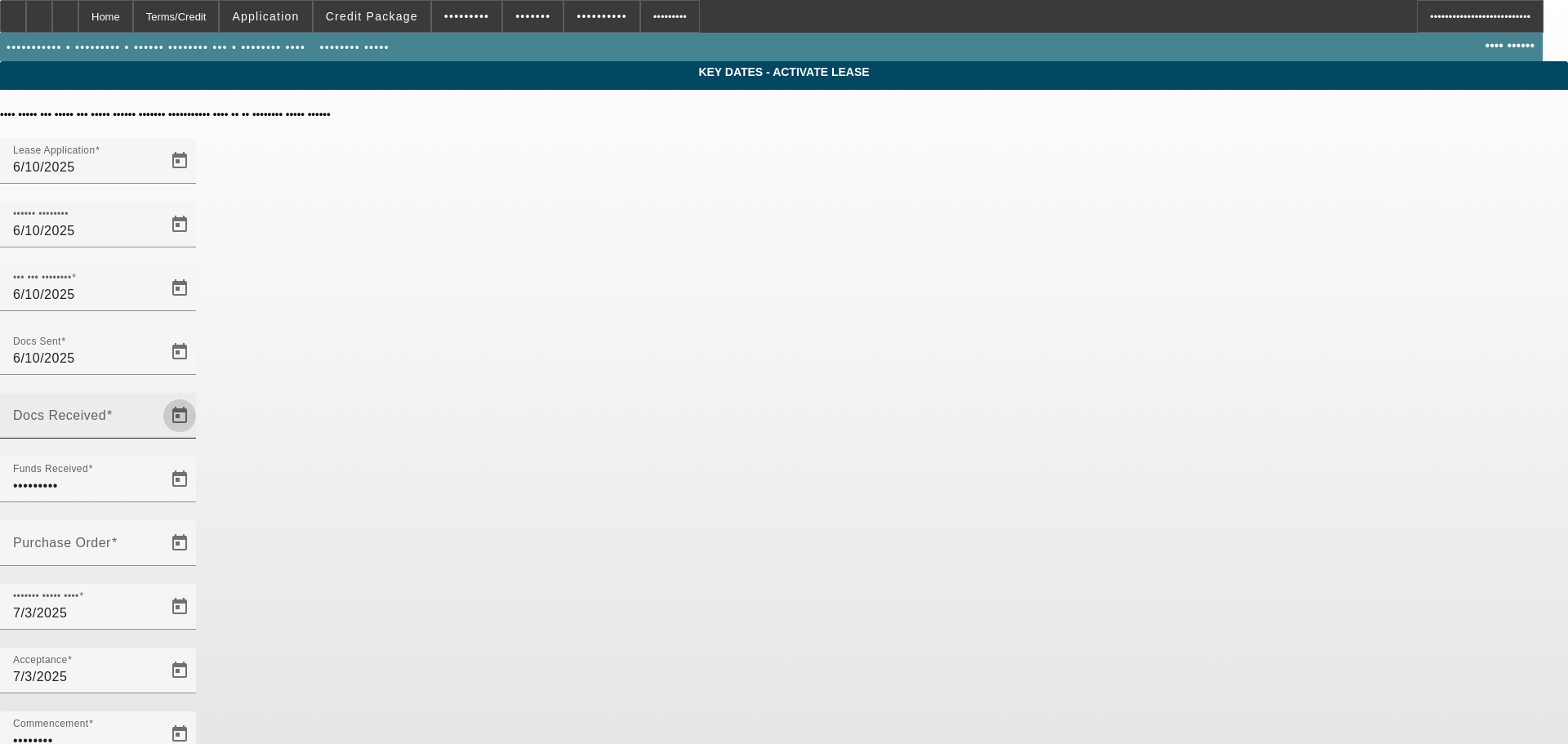 click at bounding box center (180, 416) 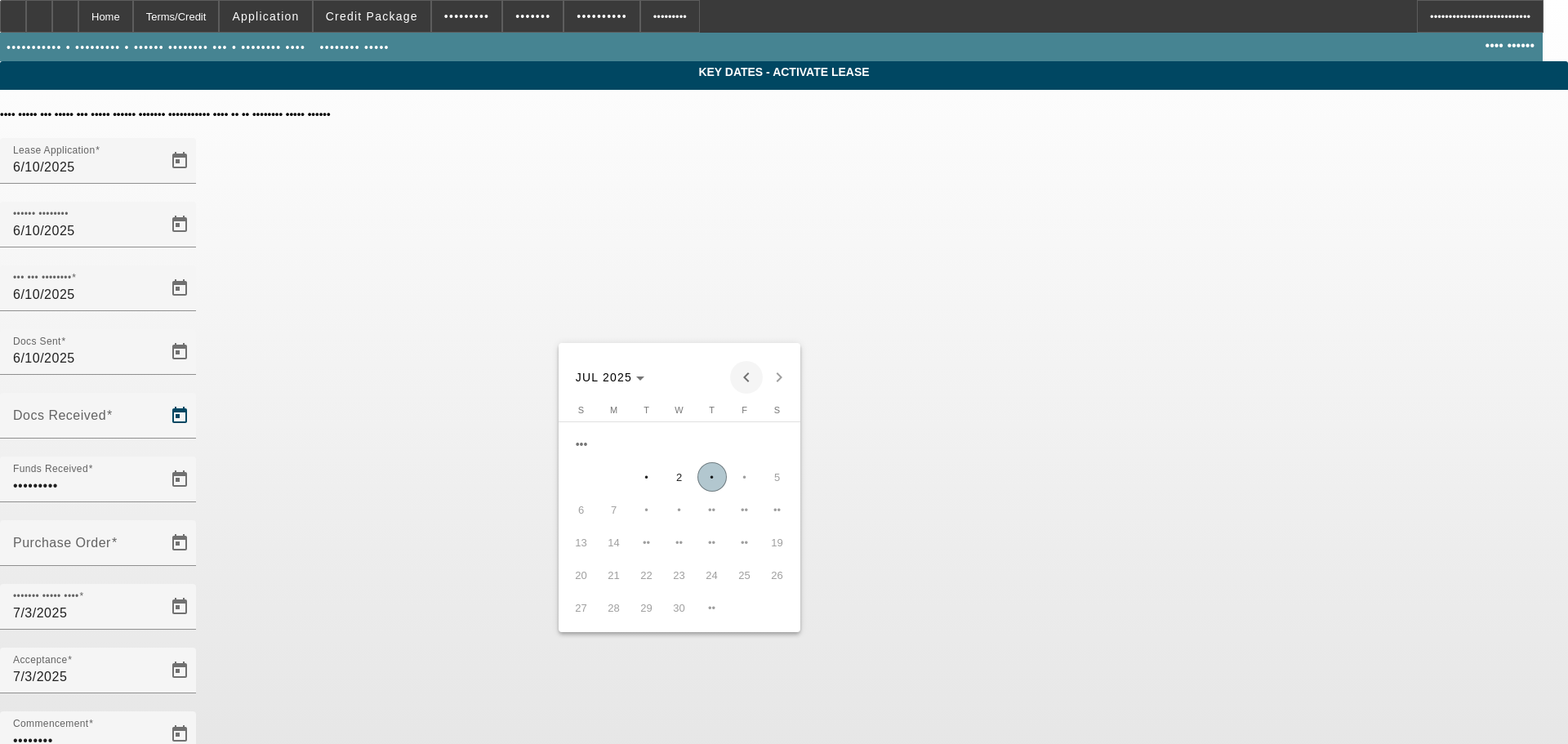click at bounding box center (746, 377) 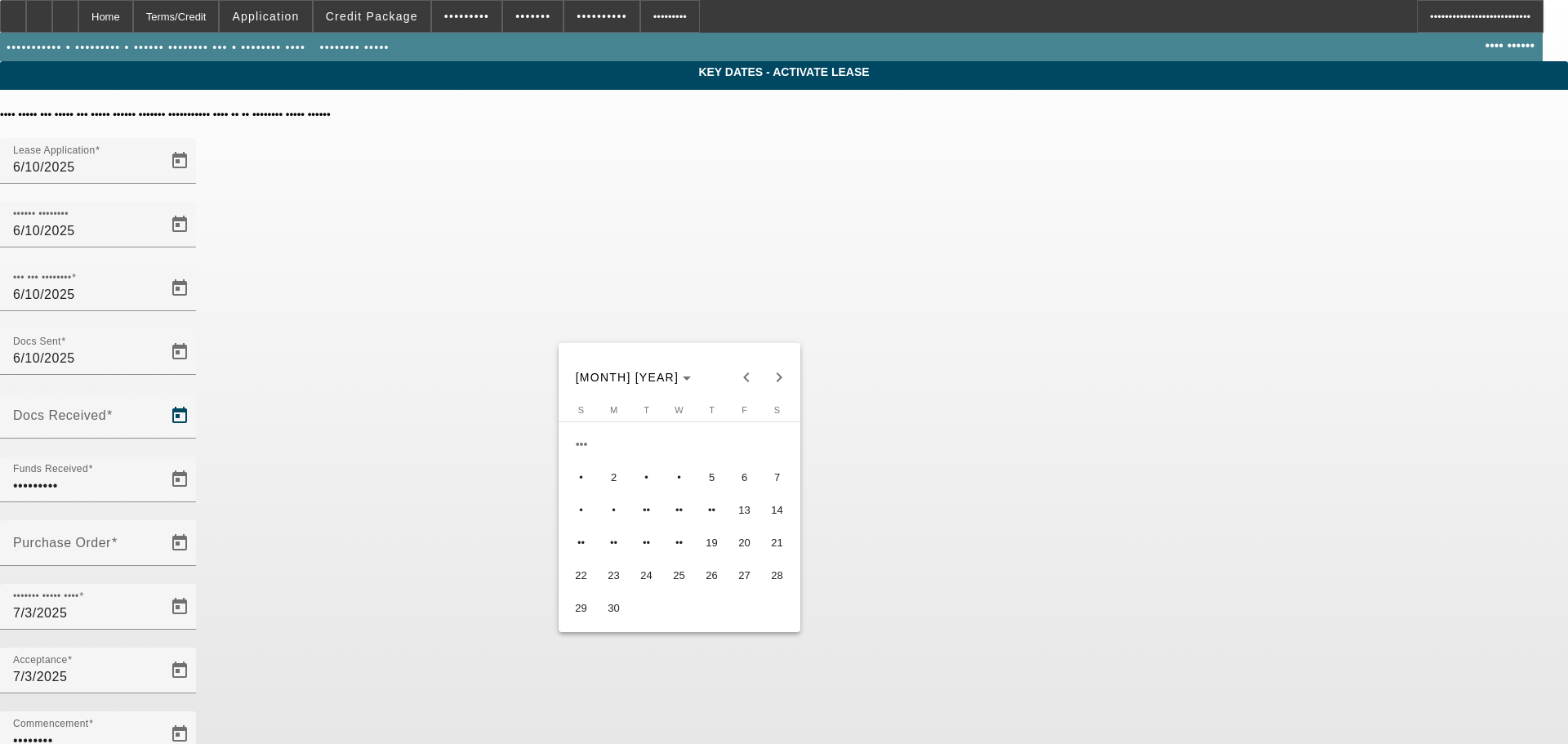 click on "11" at bounding box center (679, 510) 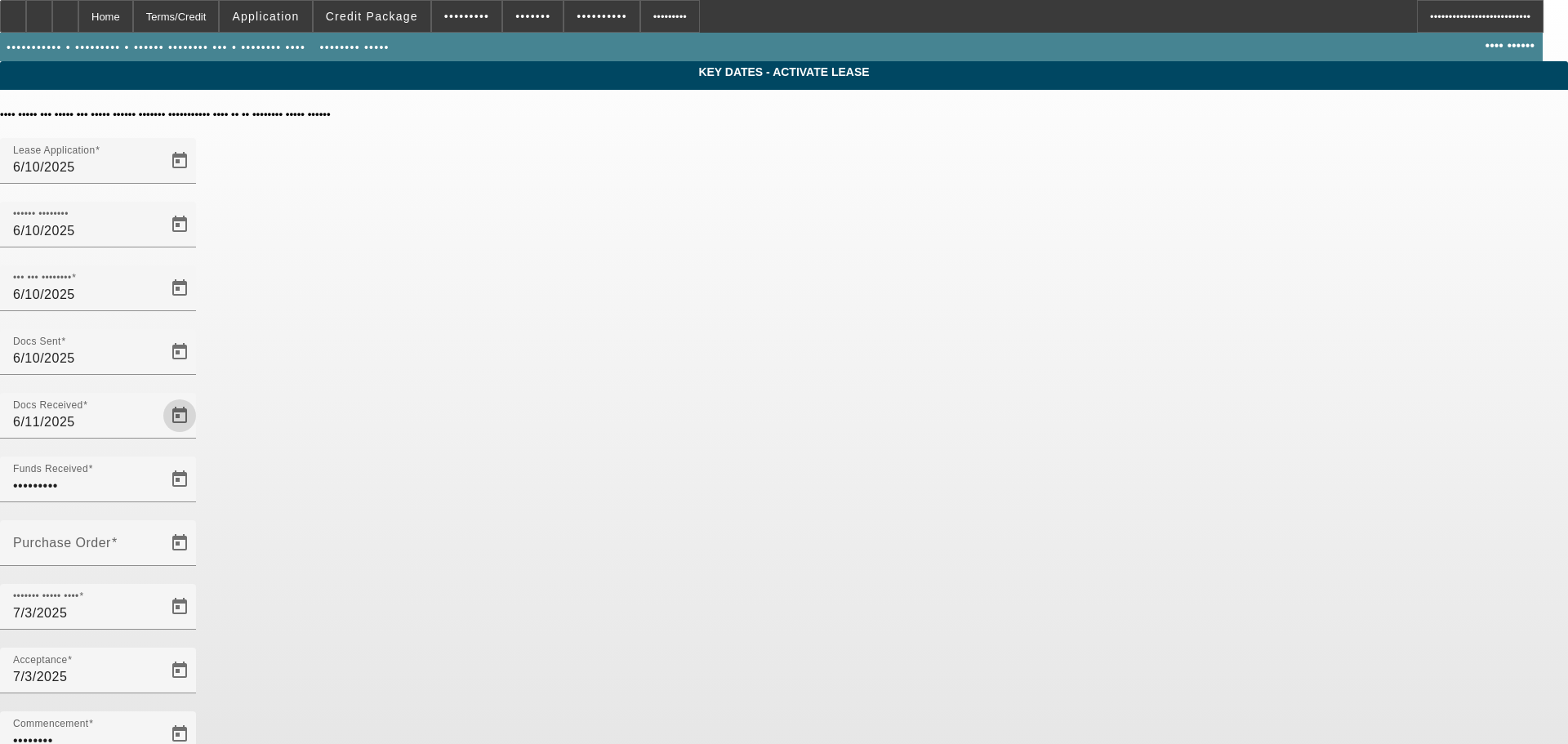 click on "Key Dates - Activate Lease
Upon input key dates and click submit button, opportunity will go to Activate Lease stage.
Lease Application
6/10/2025
Credit Approval
6/10/2025
Doc Fee Received
6/10/2025" at bounding box center [784, 563] 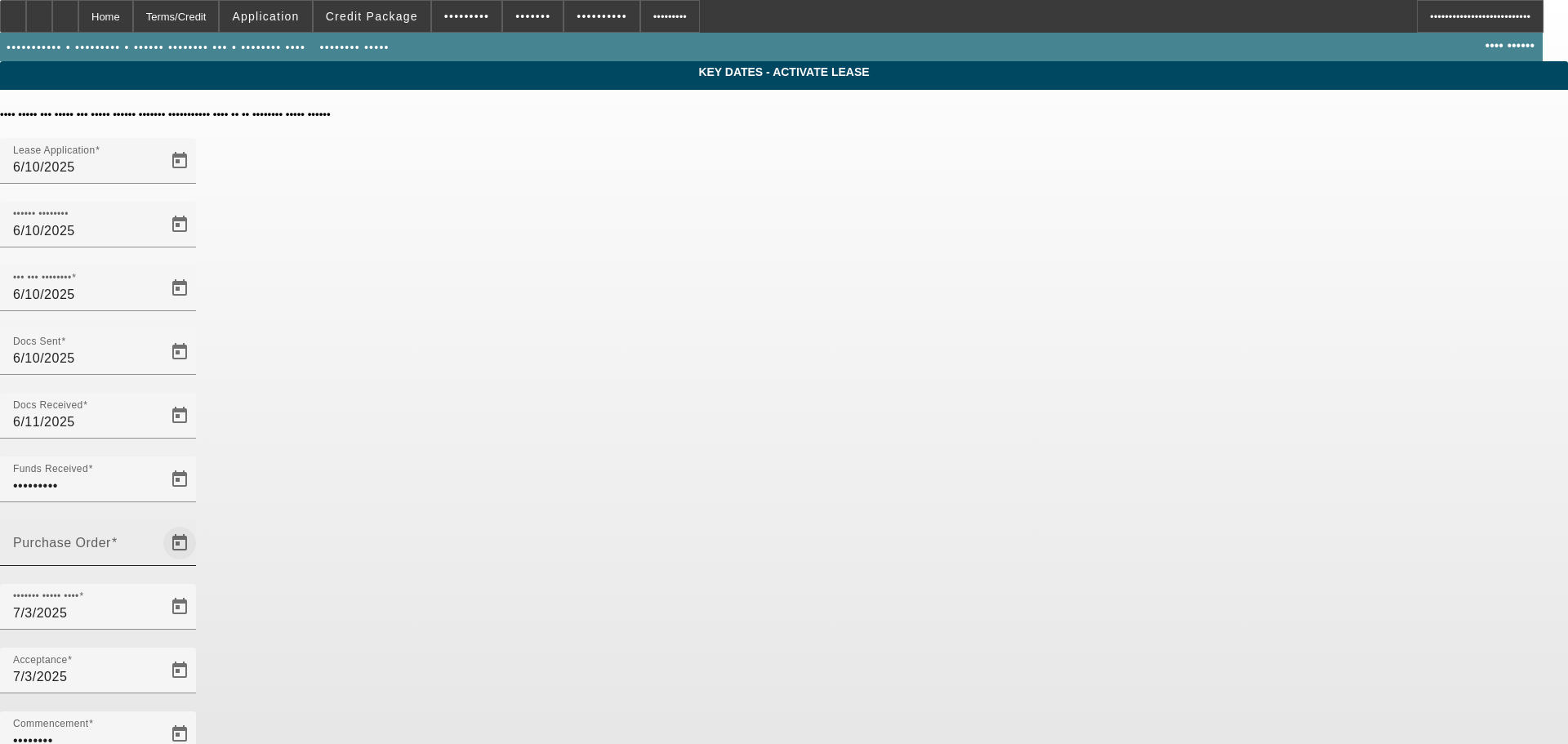 click at bounding box center [180, 543] 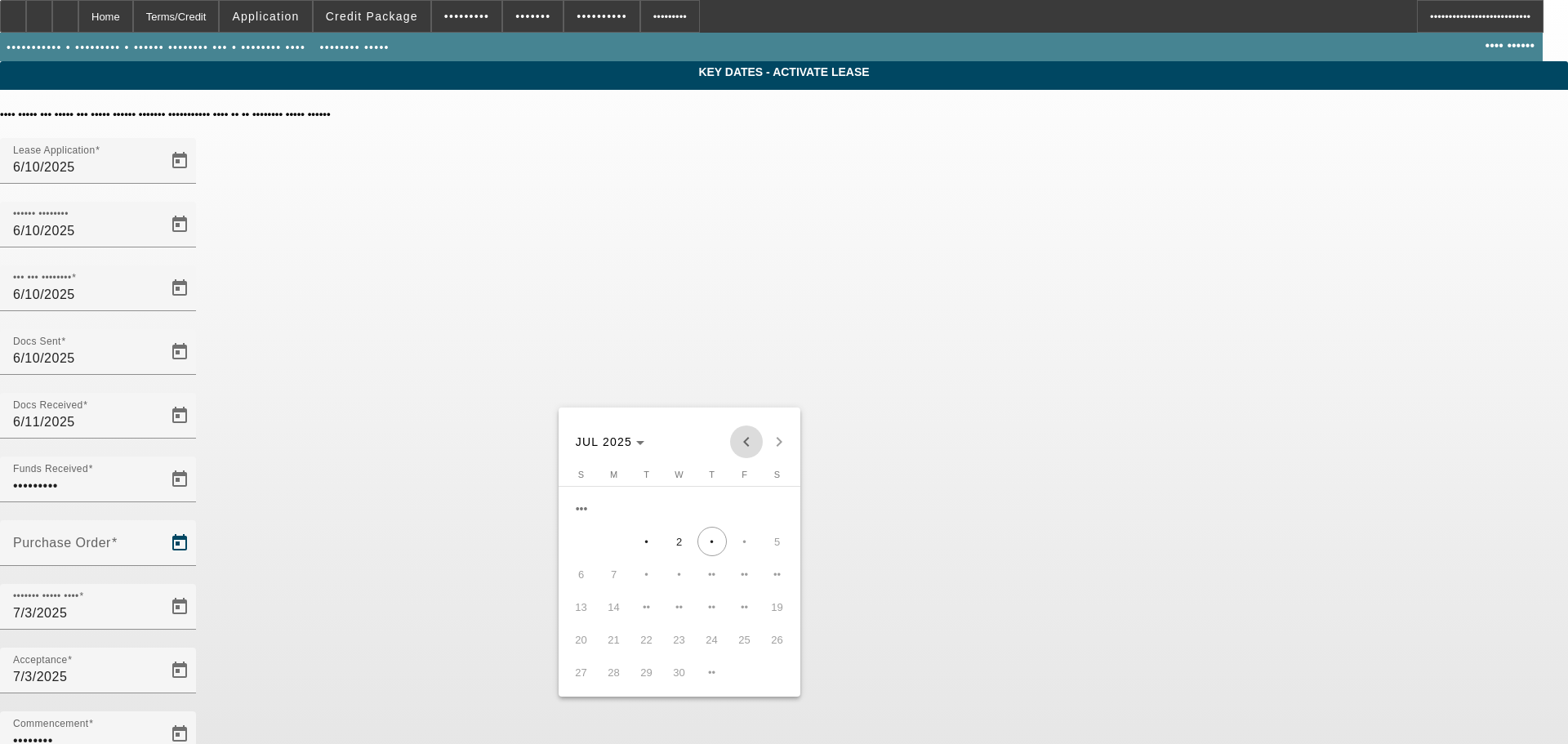click at bounding box center [746, 442] 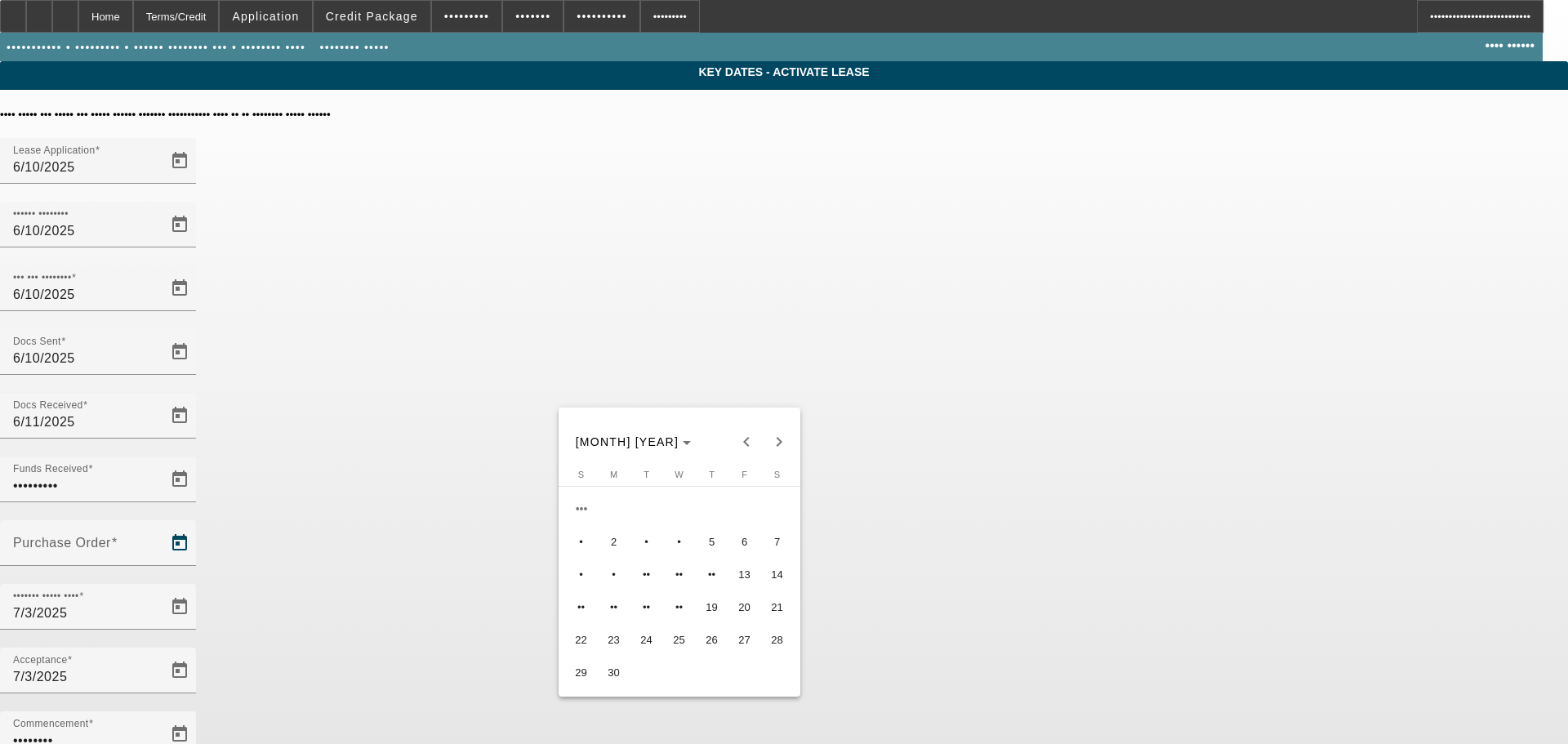 click on "13" at bounding box center (745, 574) 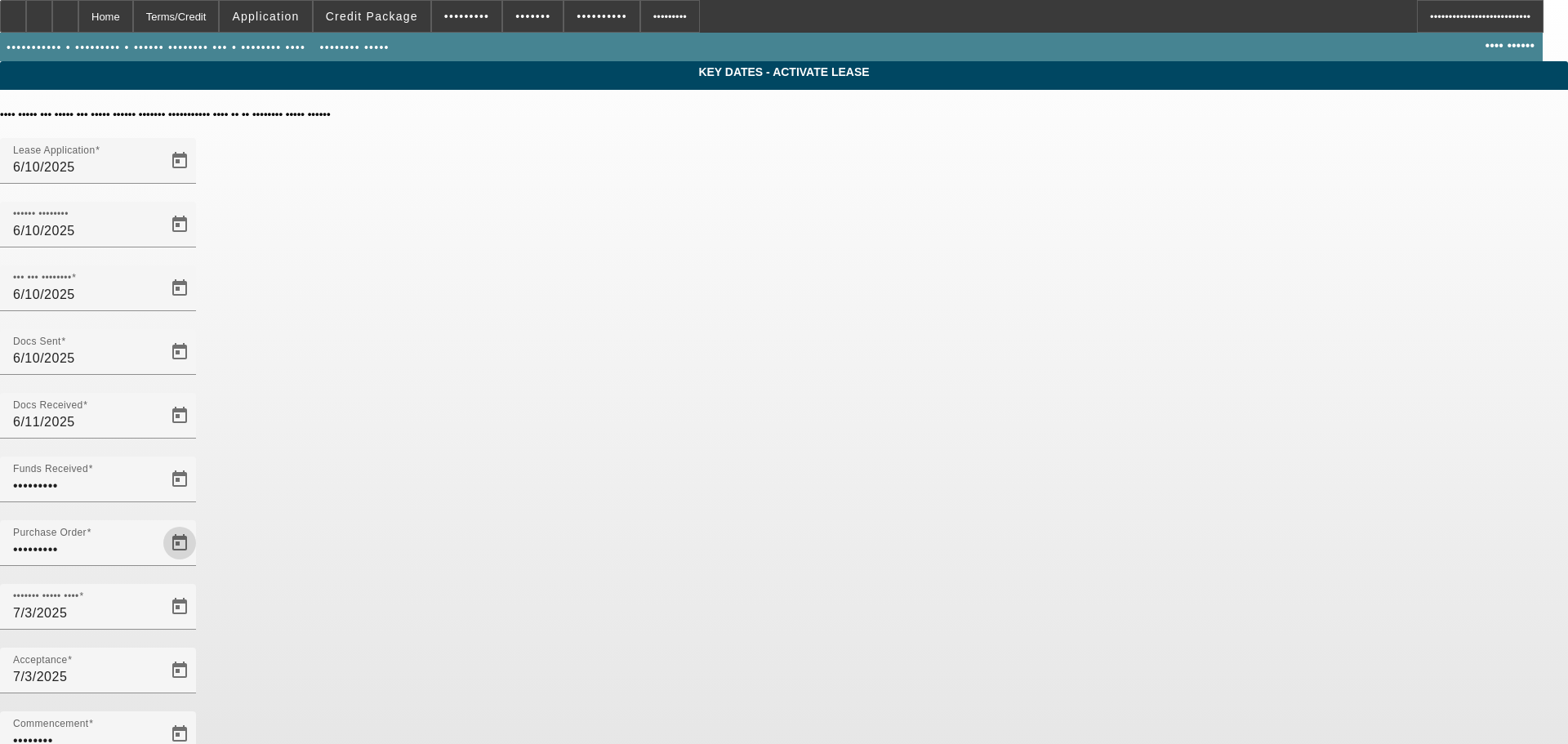 click on "Key Dates - Activate Lease
Upon input key dates and click submit button, opportunity will go to Activate Lease stage.
Lease Application
6/10/2025
Credit Approval
6/10/2025
Doc Fee Received" at bounding box center (784, 563) 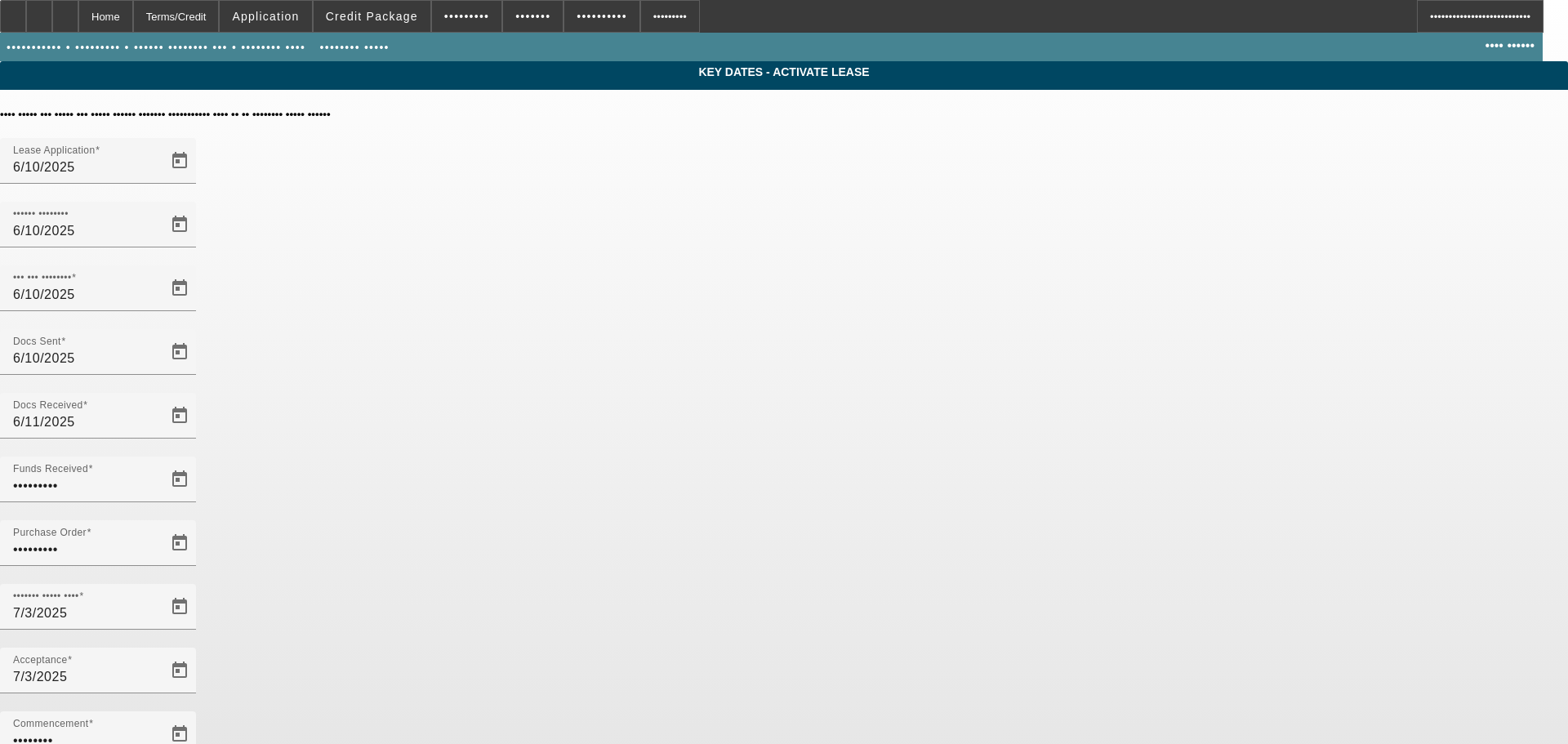 click on "Save" at bounding box center [19, 1055] 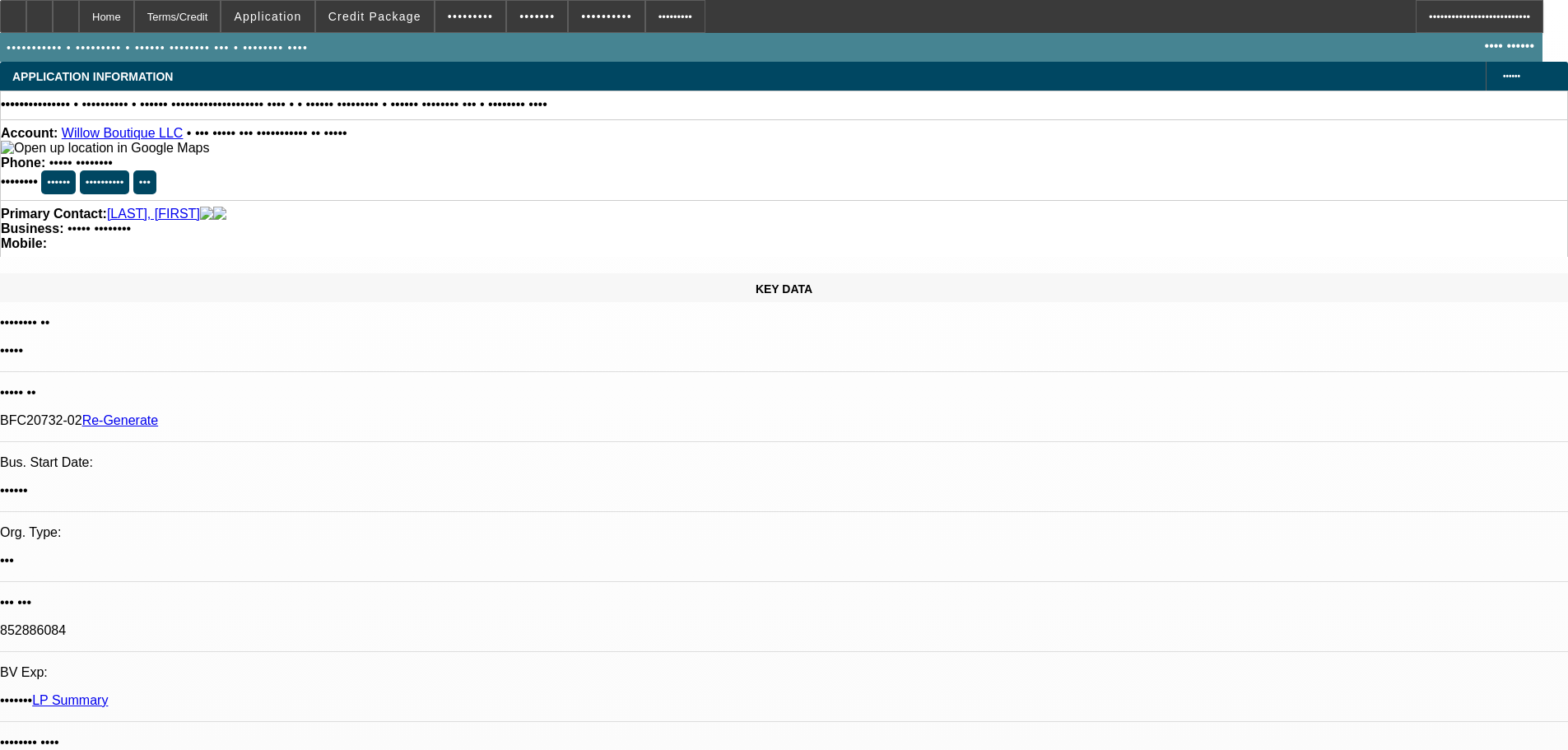 click on "6/13 - Willow Boutique - audit" at bounding box center [100, 6095] 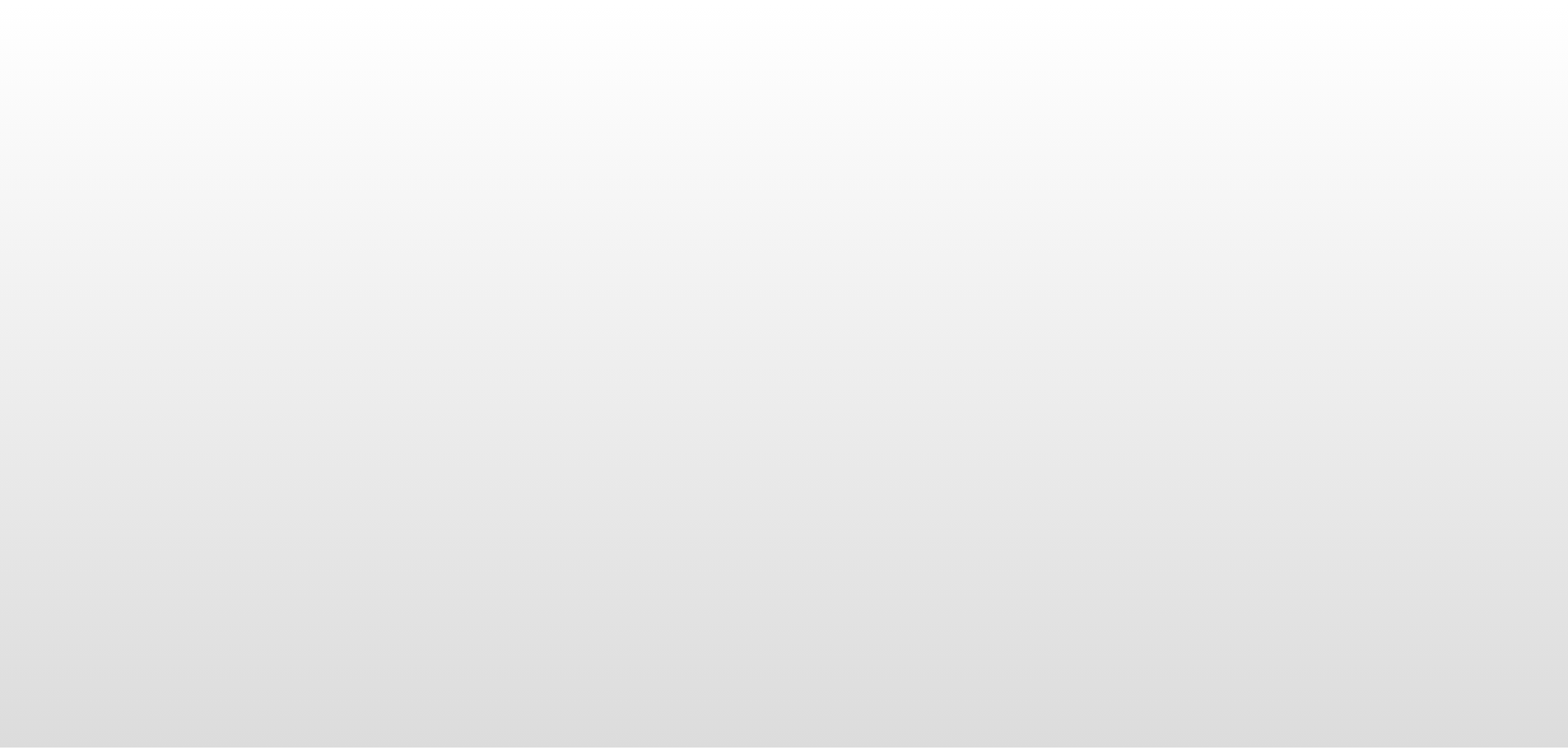 scroll, scrollTop: 0, scrollLeft: 0, axis: both 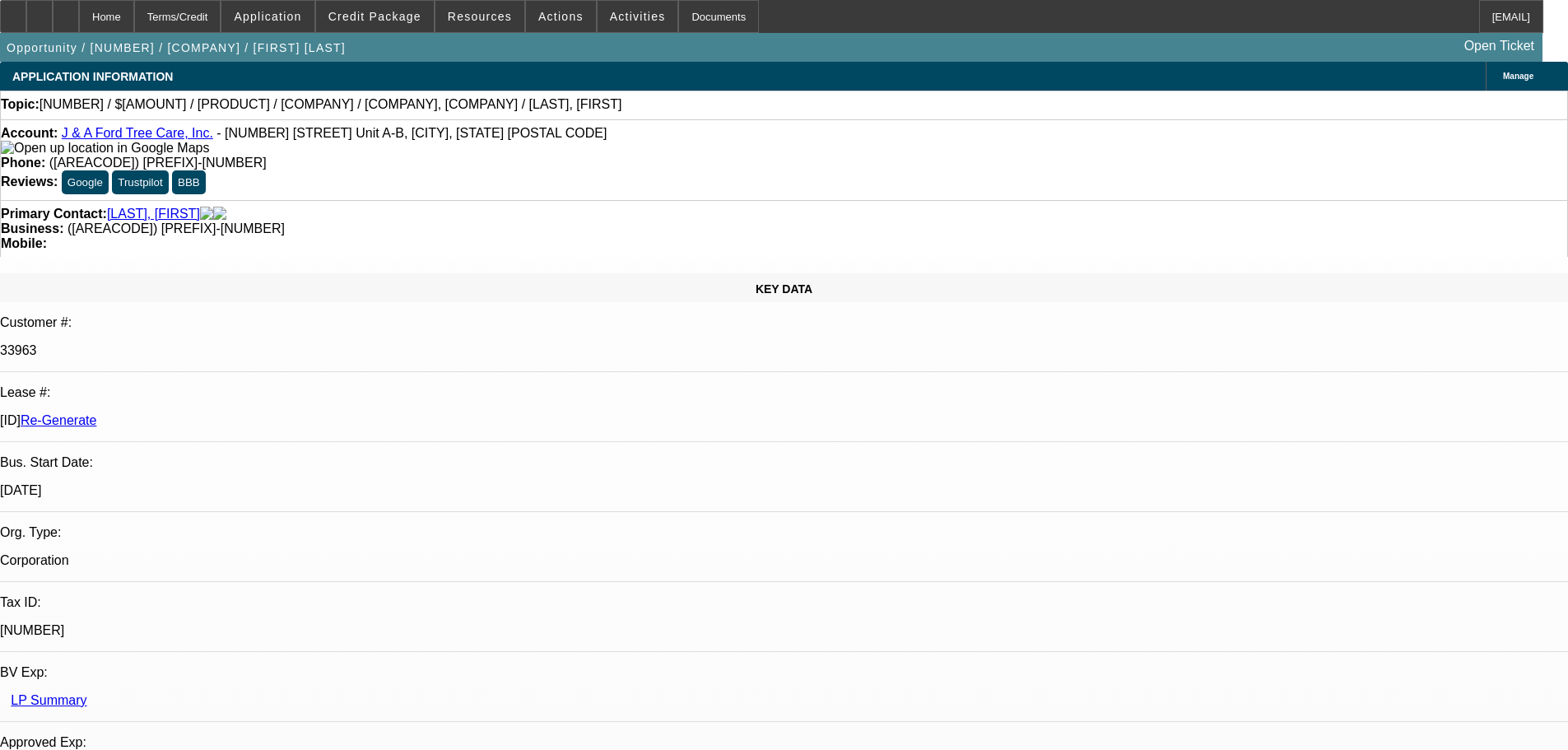 click on "7/2 - J & A Ford - docs
7/2 - docs sent, f/u  7/2 - docs in. NEED: funds, coi, title email, VC, f/u
Gonzalez, Amanda - 7/2/25, 5:20 PM" at bounding box center [200, 6040] 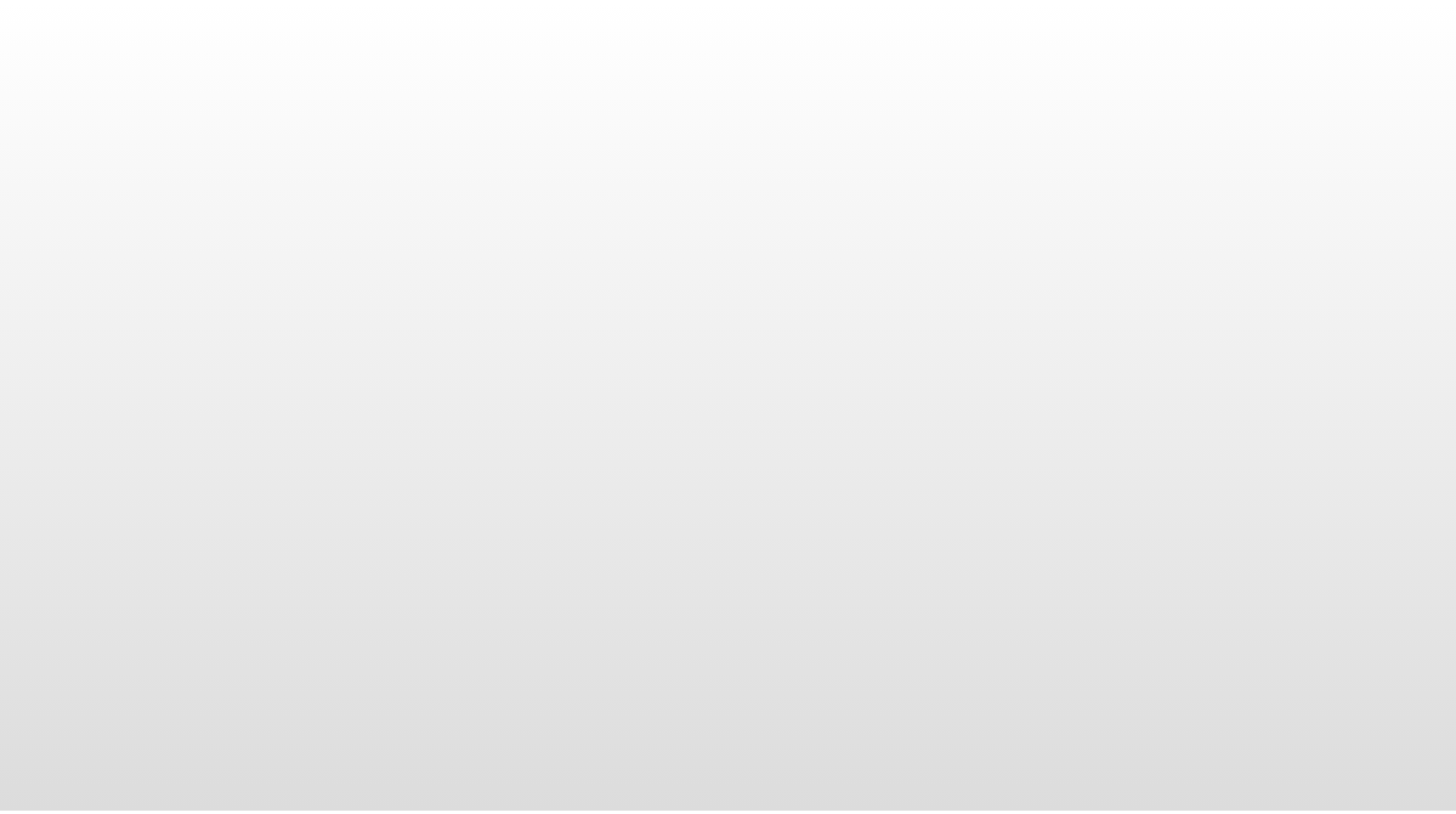 scroll, scrollTop: 0, scrollLeft: 0, axis: both 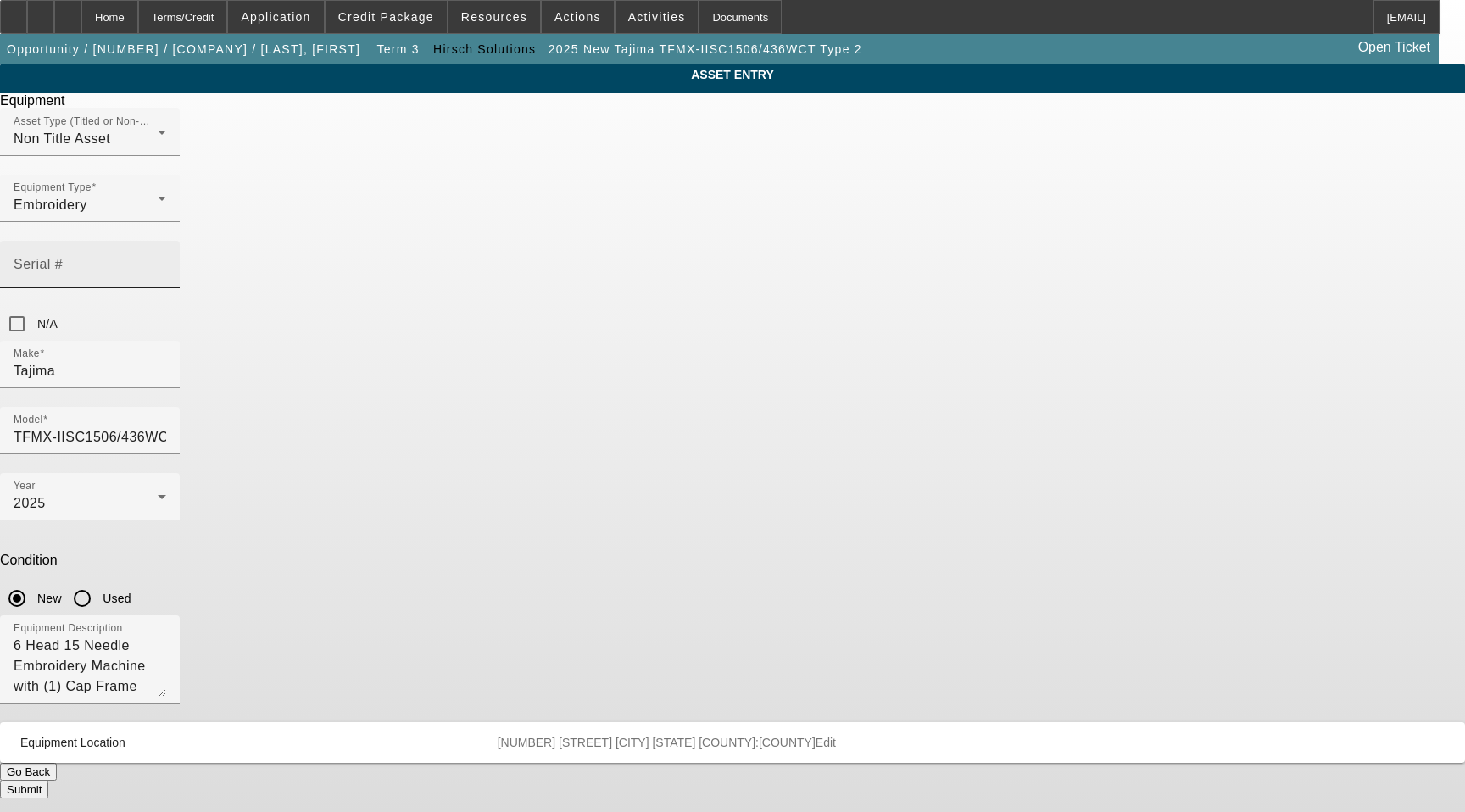 click on "Serial #" at bounding box center [90, 271] 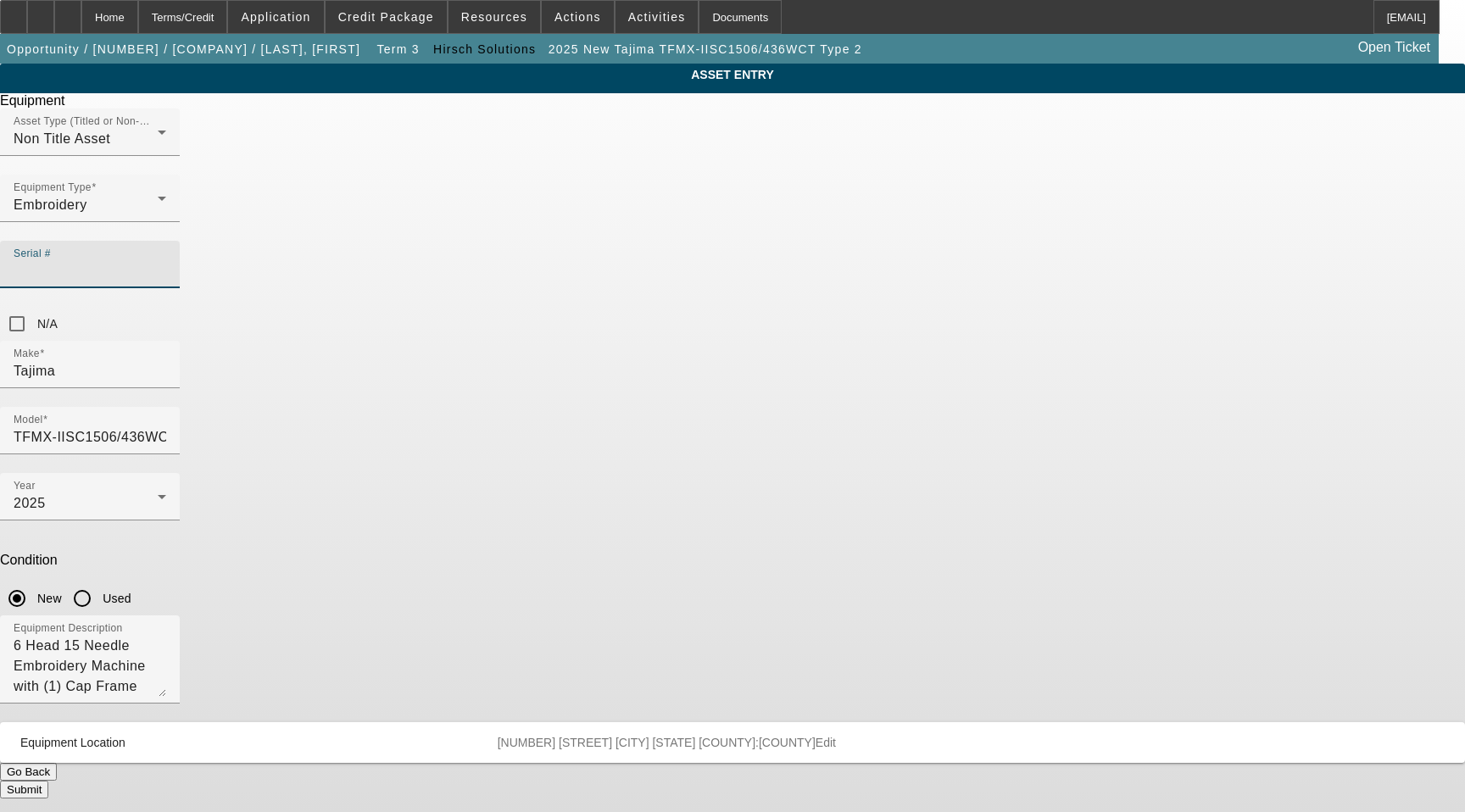paste on "MJX11827" 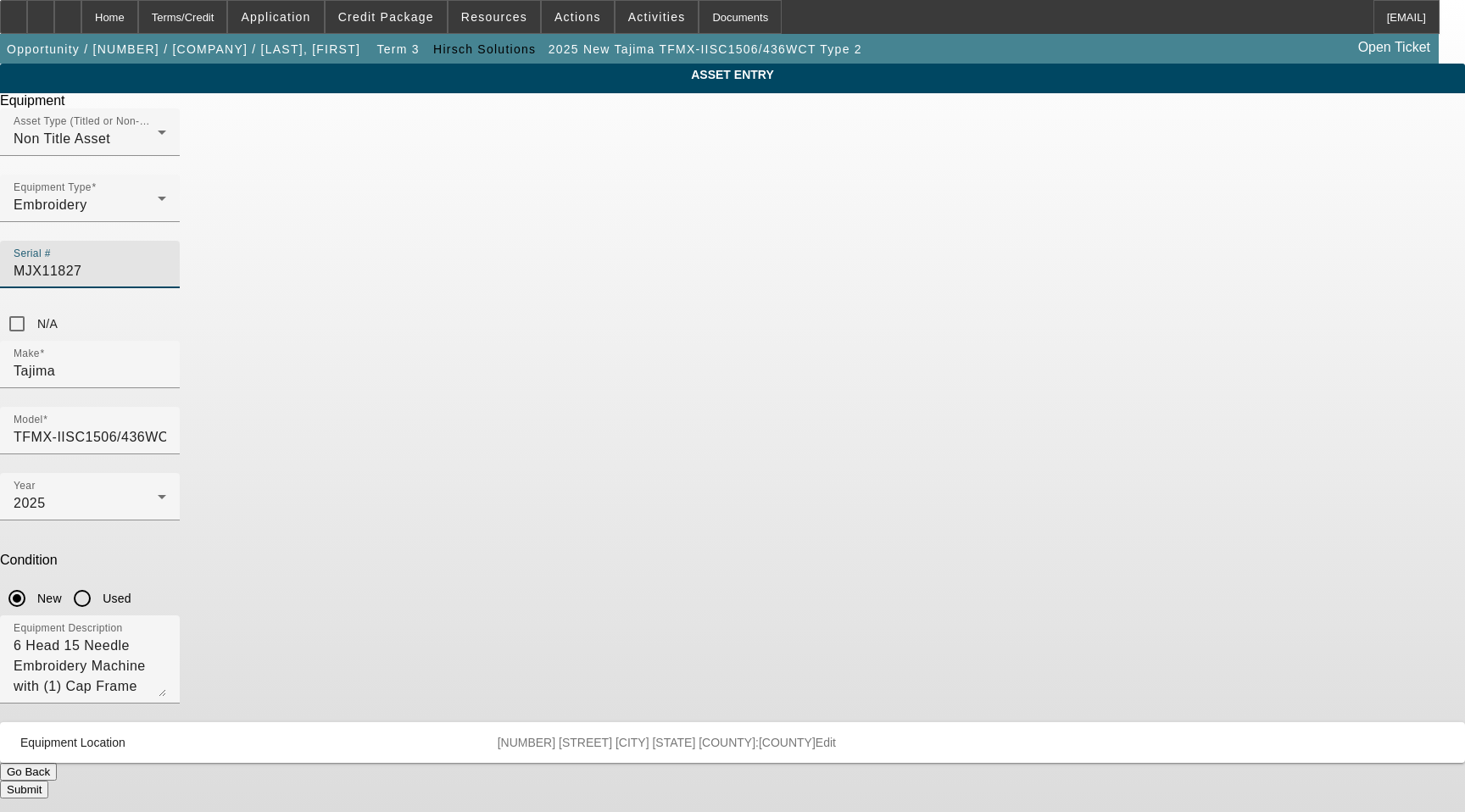 type on "MJX11827" 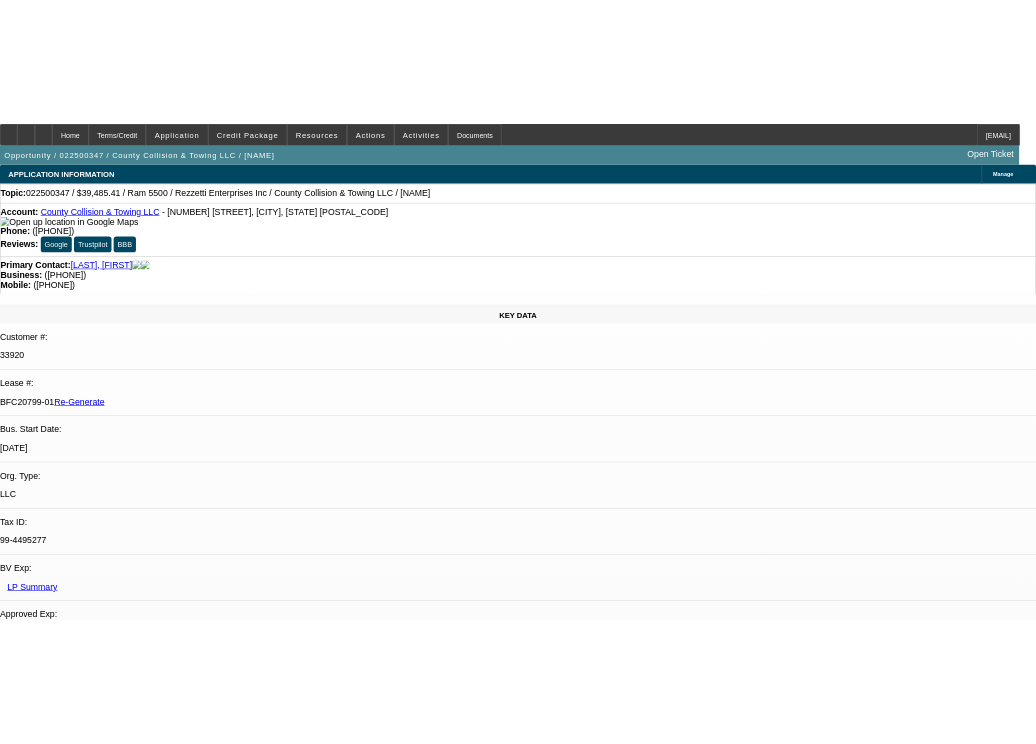 scroll, scrollTop: 0, scrollLeft: 0, axis: both 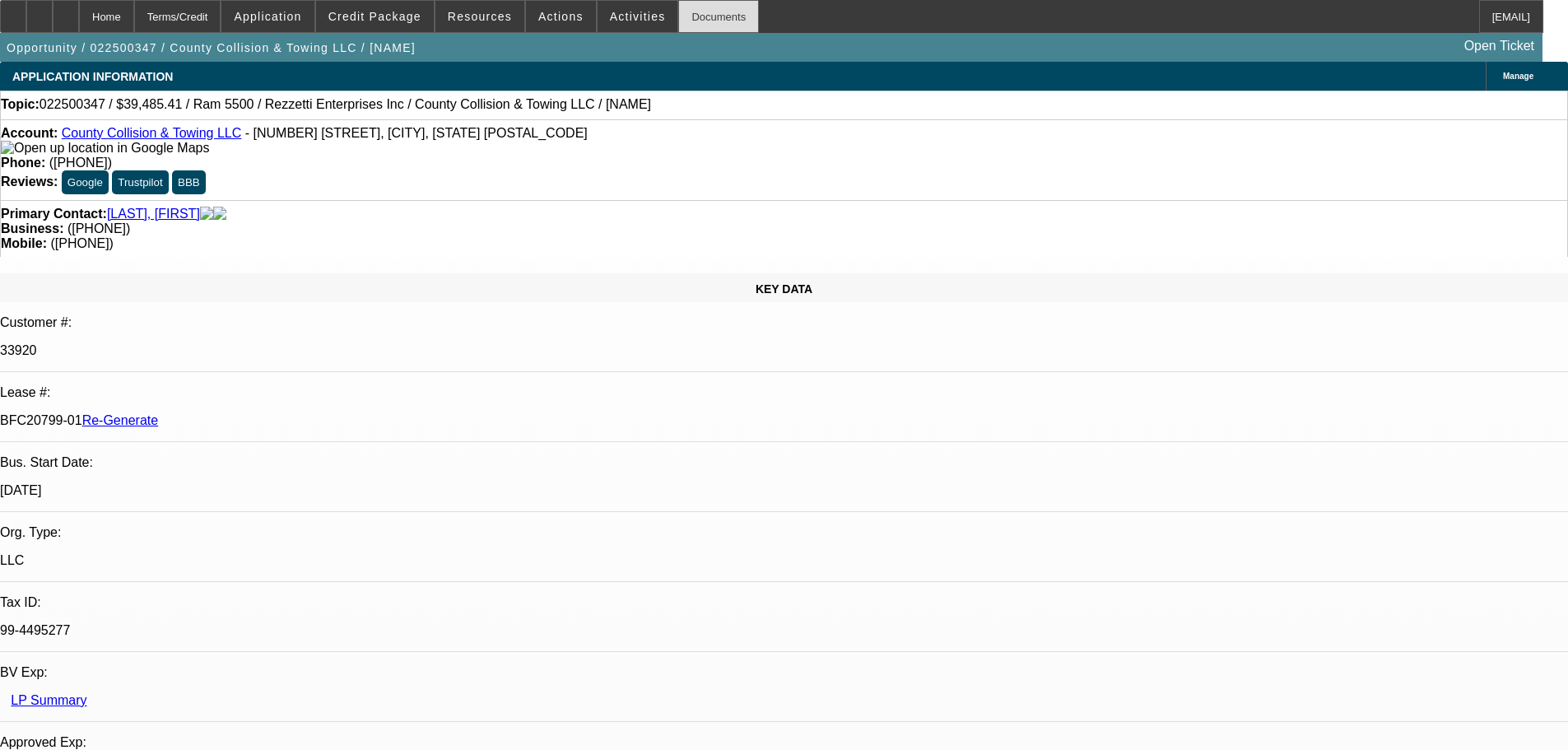 click on "Documents" at bounding box center [719, 16] 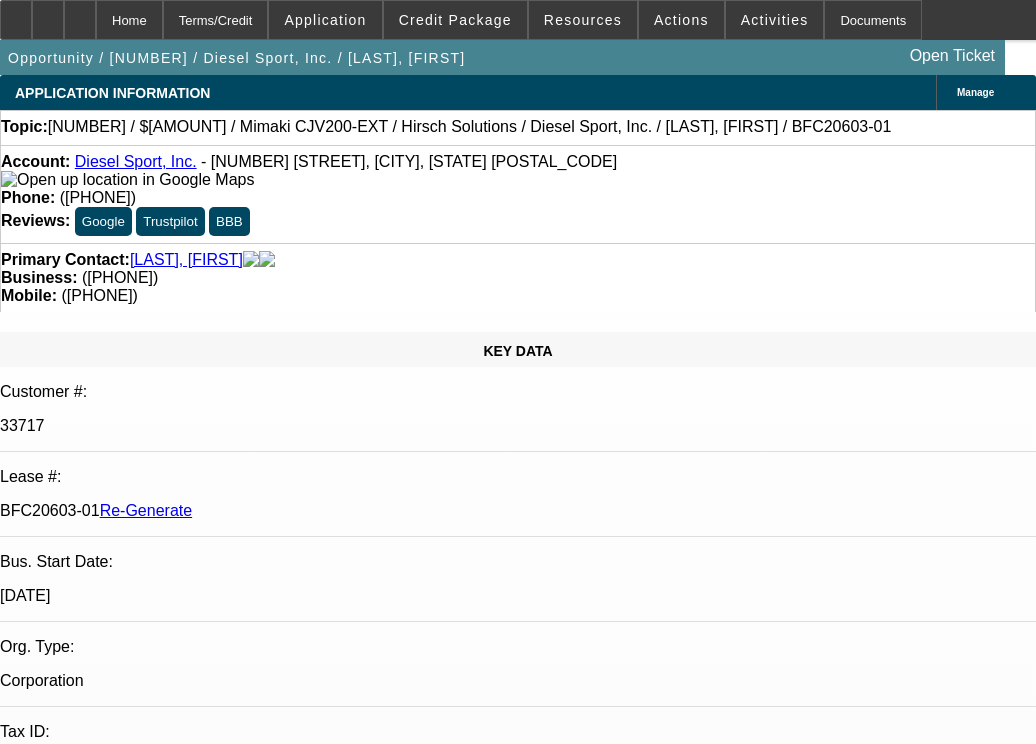 scroll, scrollTop: 0, scrollLeft: 0, axis: both 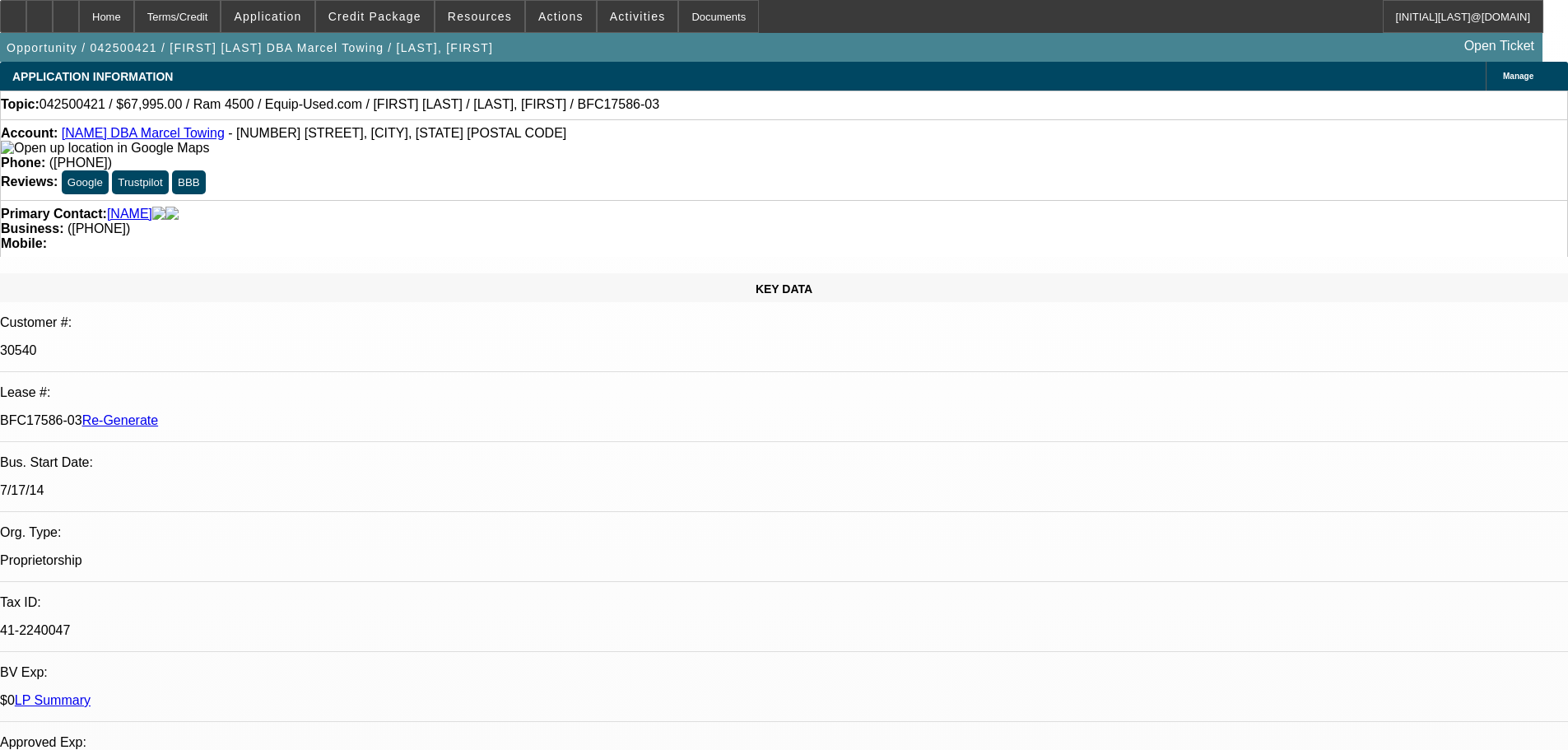 click on "[DATE] - [COMPANY] - title" at bounding box center [101, 6186] 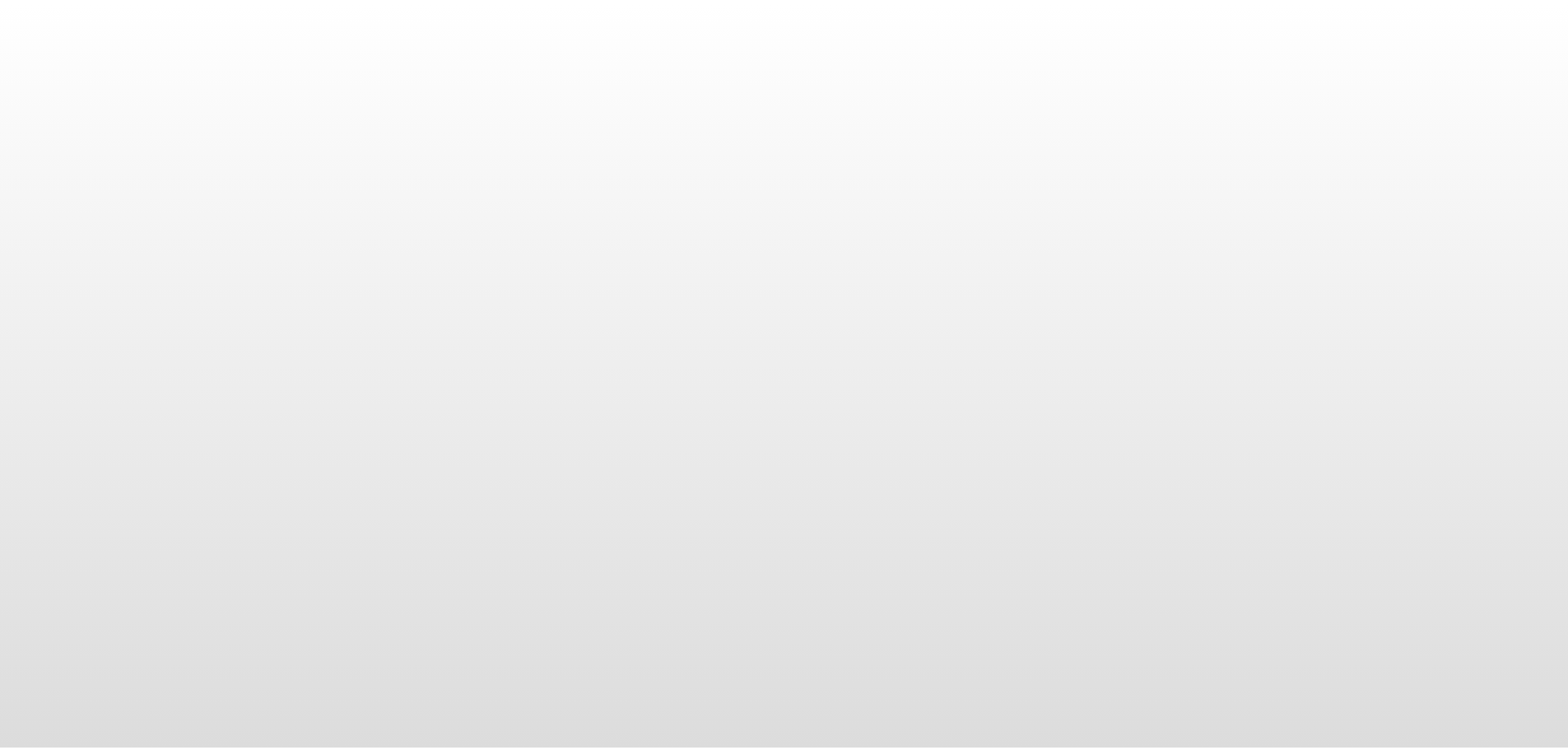 scroll, scrollTop: 0, scrollLeft: 0, axis: both 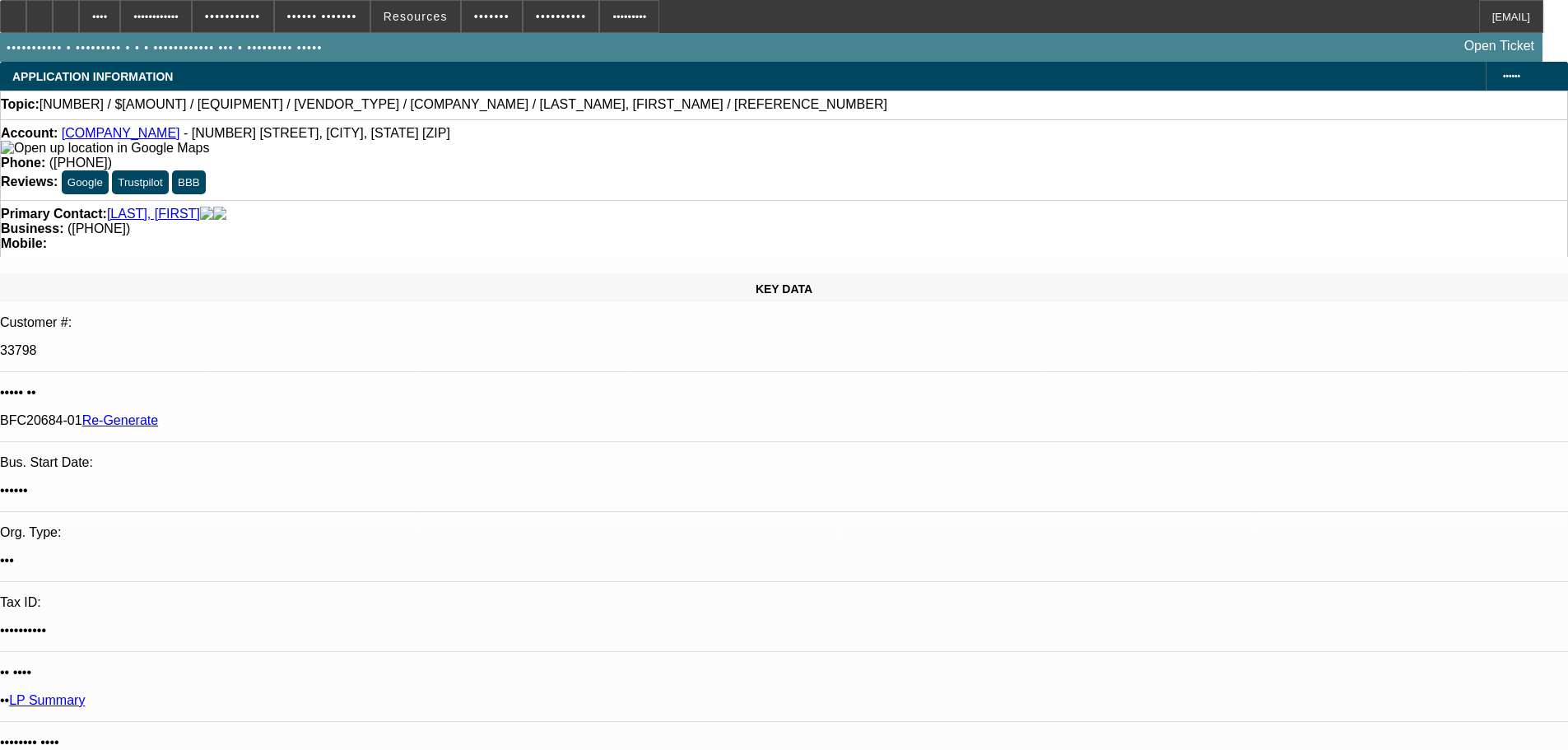click on "5/2 - title pck sent, f/u  6/3 - emailed customer for update, f/u" at bounding box center (142, 6438) 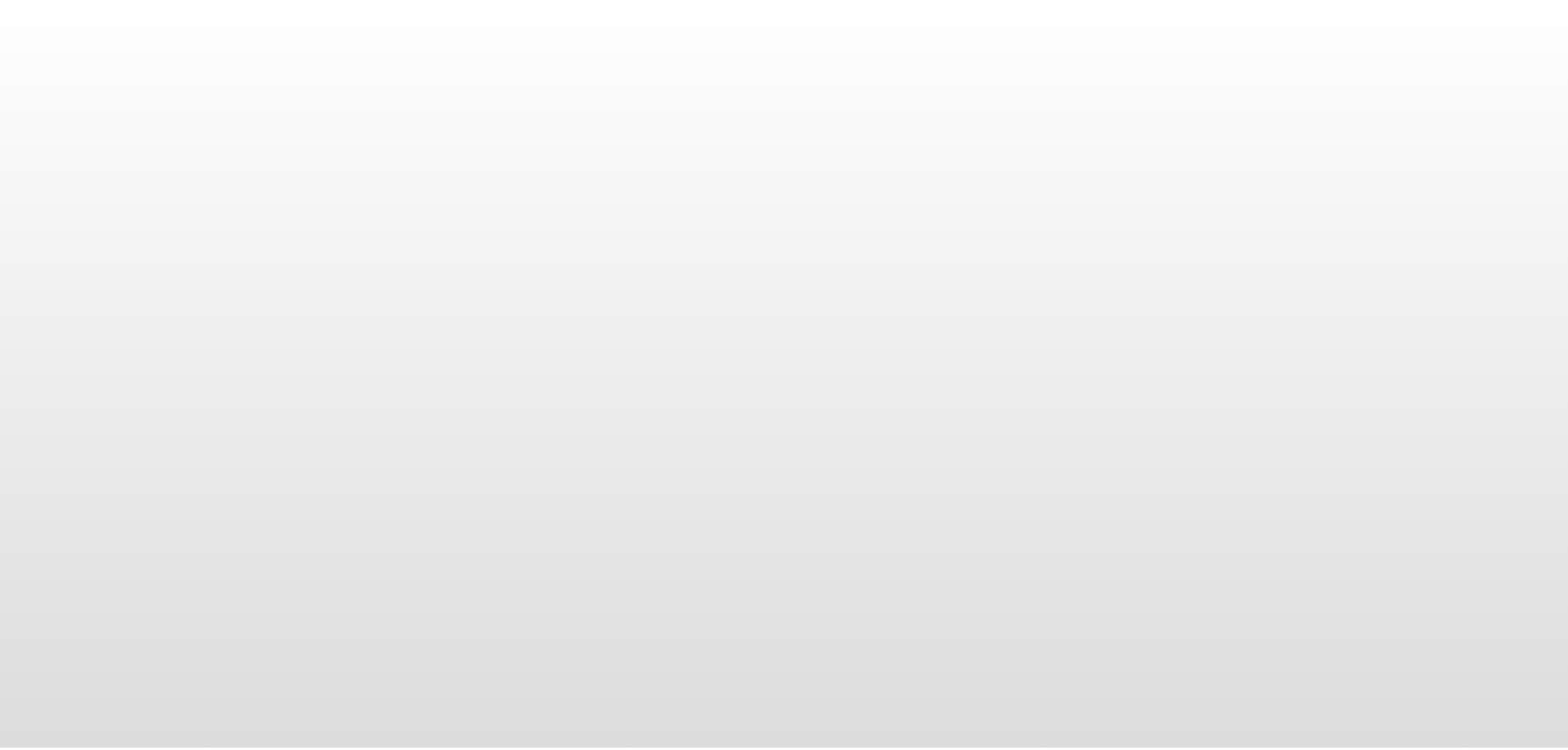 scroll, scrollTop: 0, scrollLeft: 0, axis: both 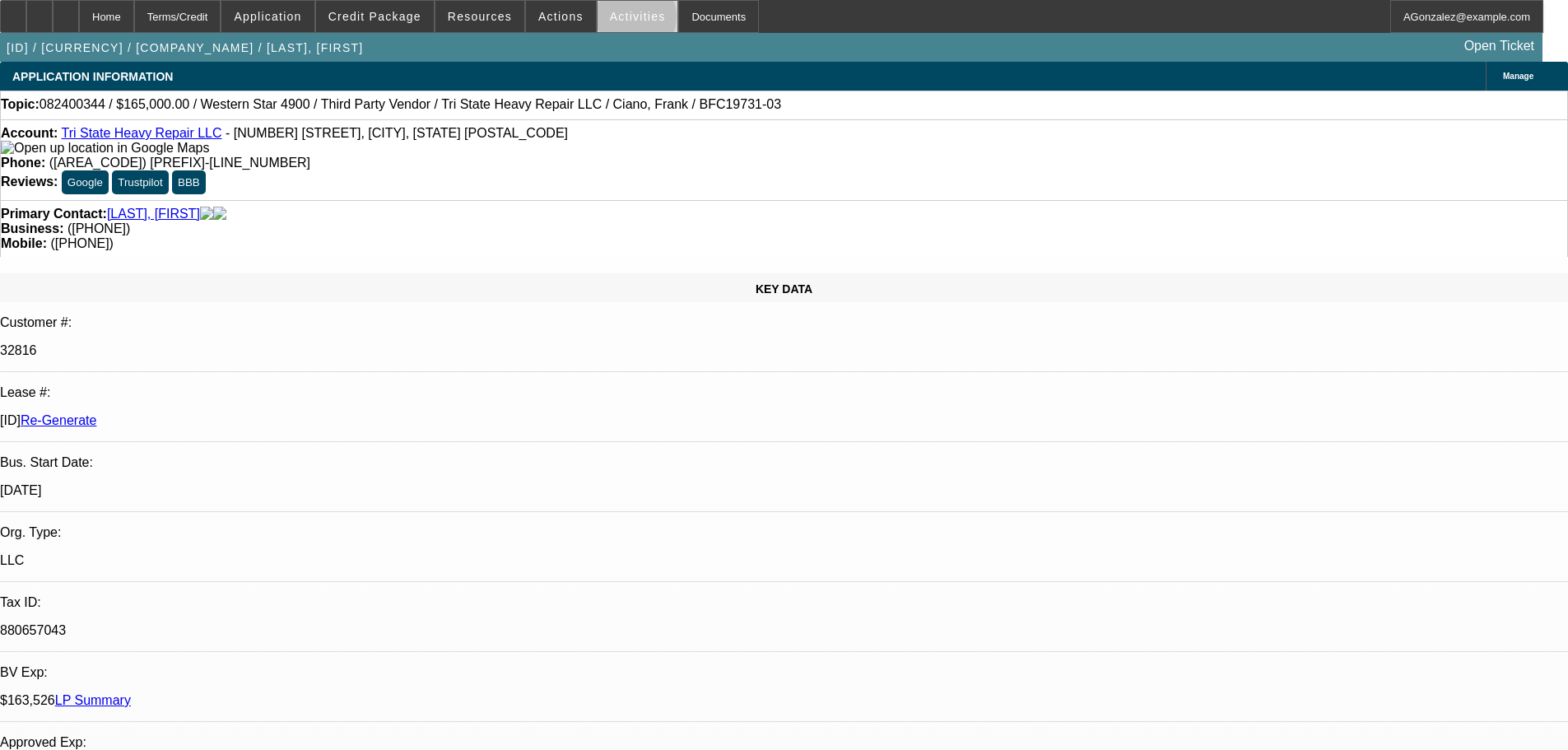 click on "Activities" at bounding box center [638, 16] 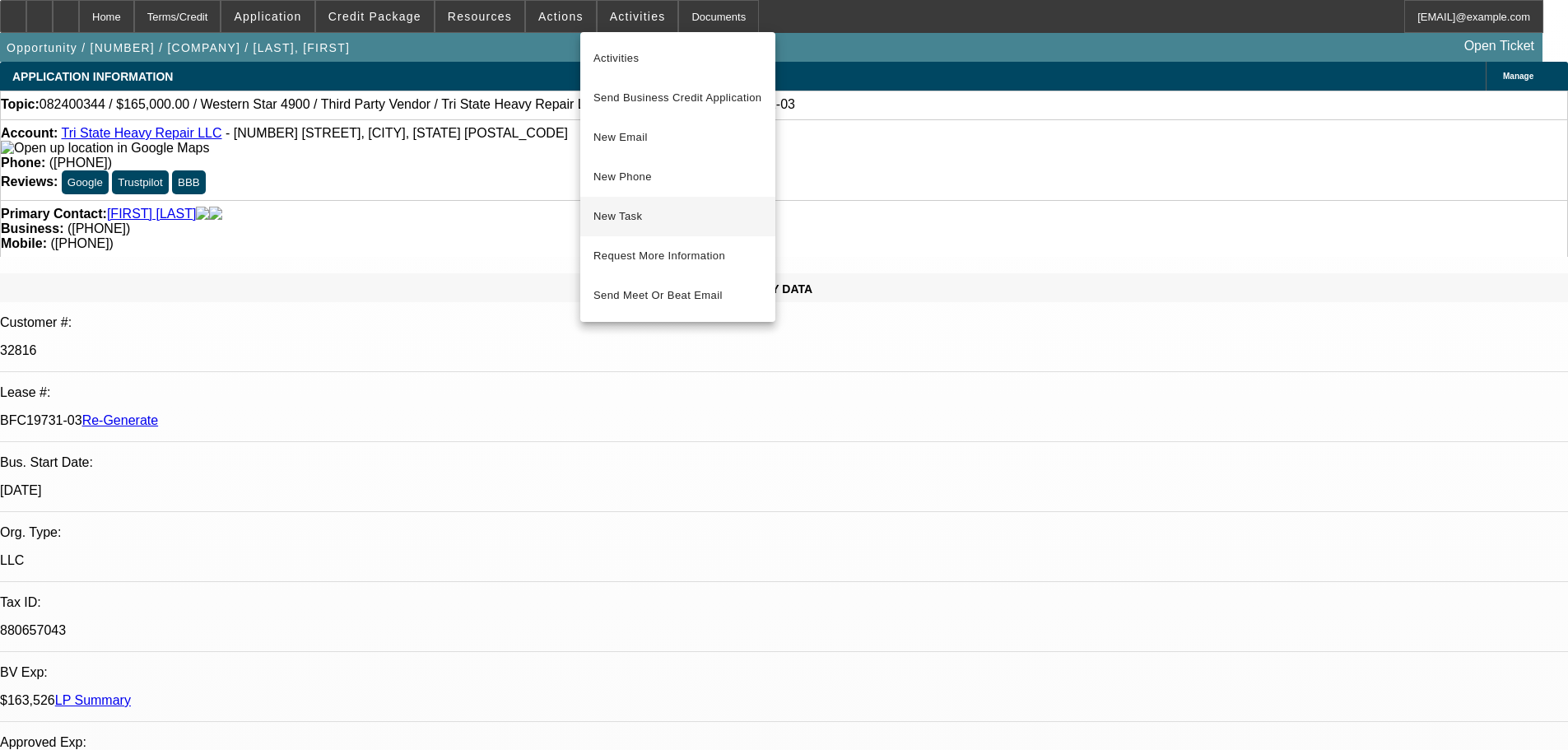 click on "New Task" at bounding box center [677, 217] 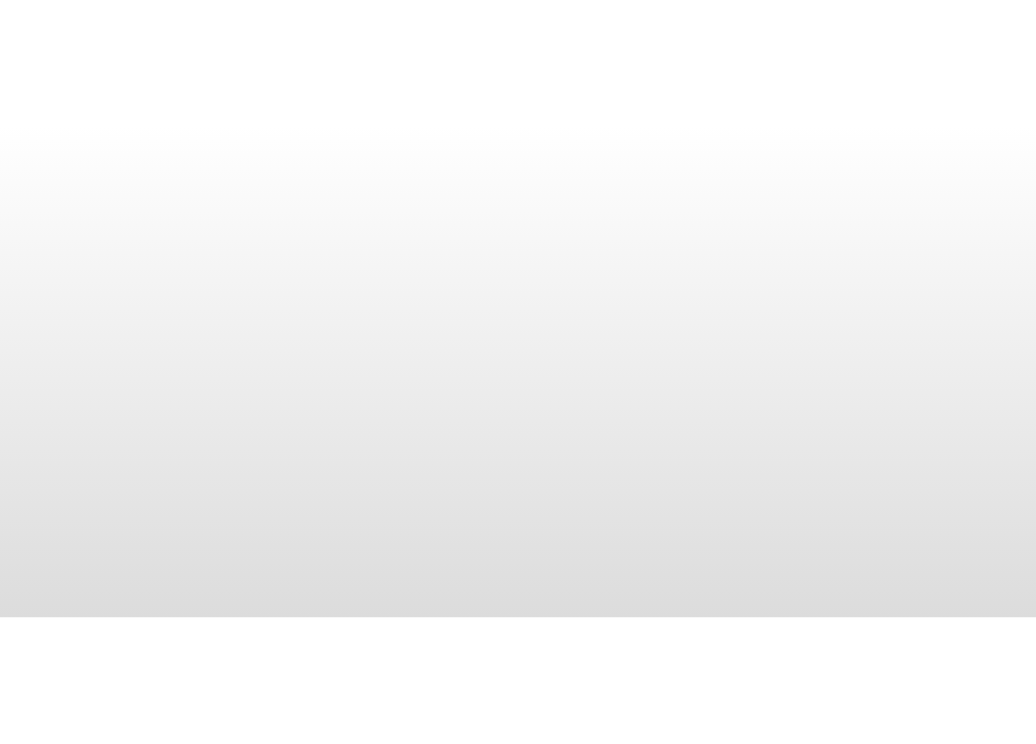 scroll, scrollTop: 0, scrollLeft: 0, axis: both 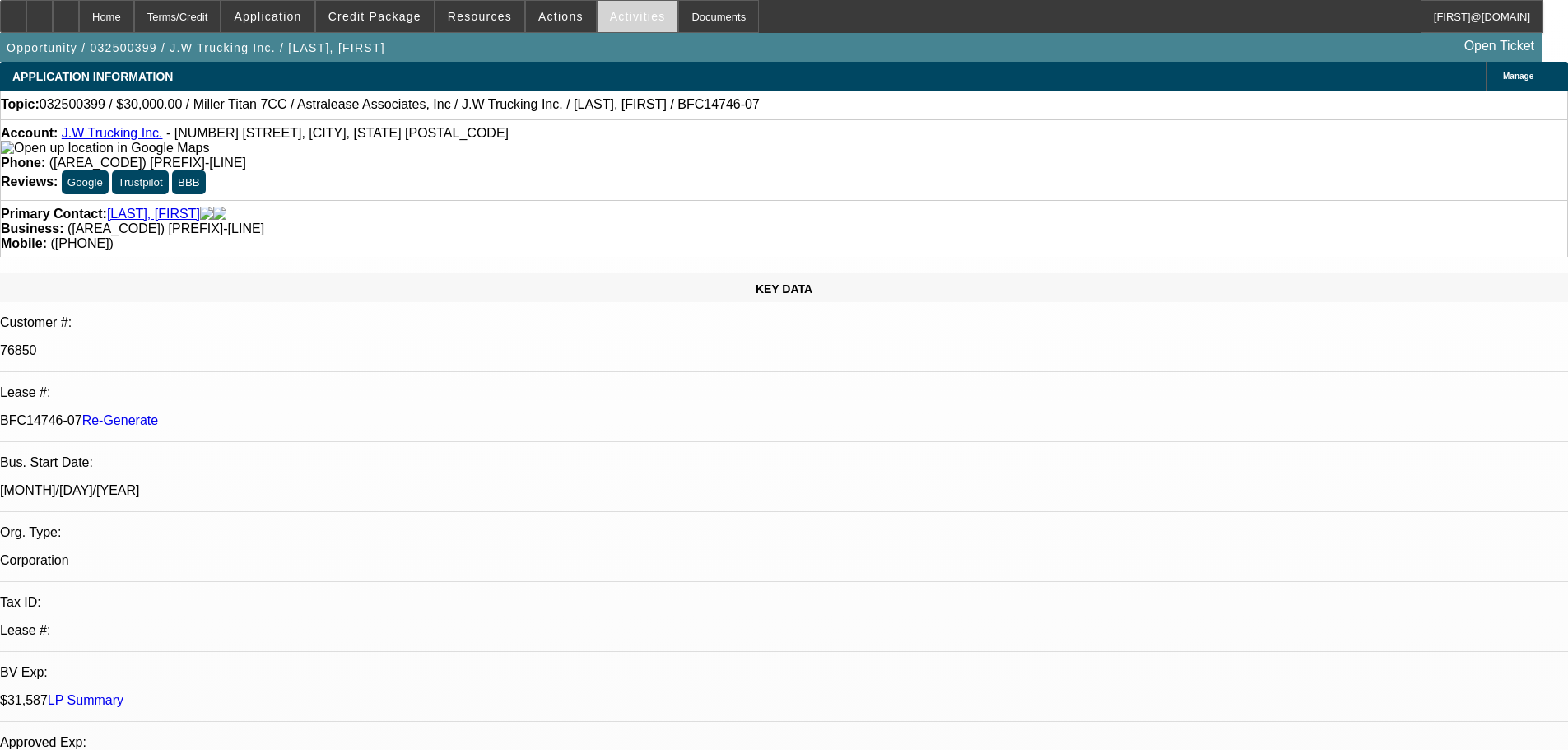 click on "Activities" at bounding box center (638, 16) 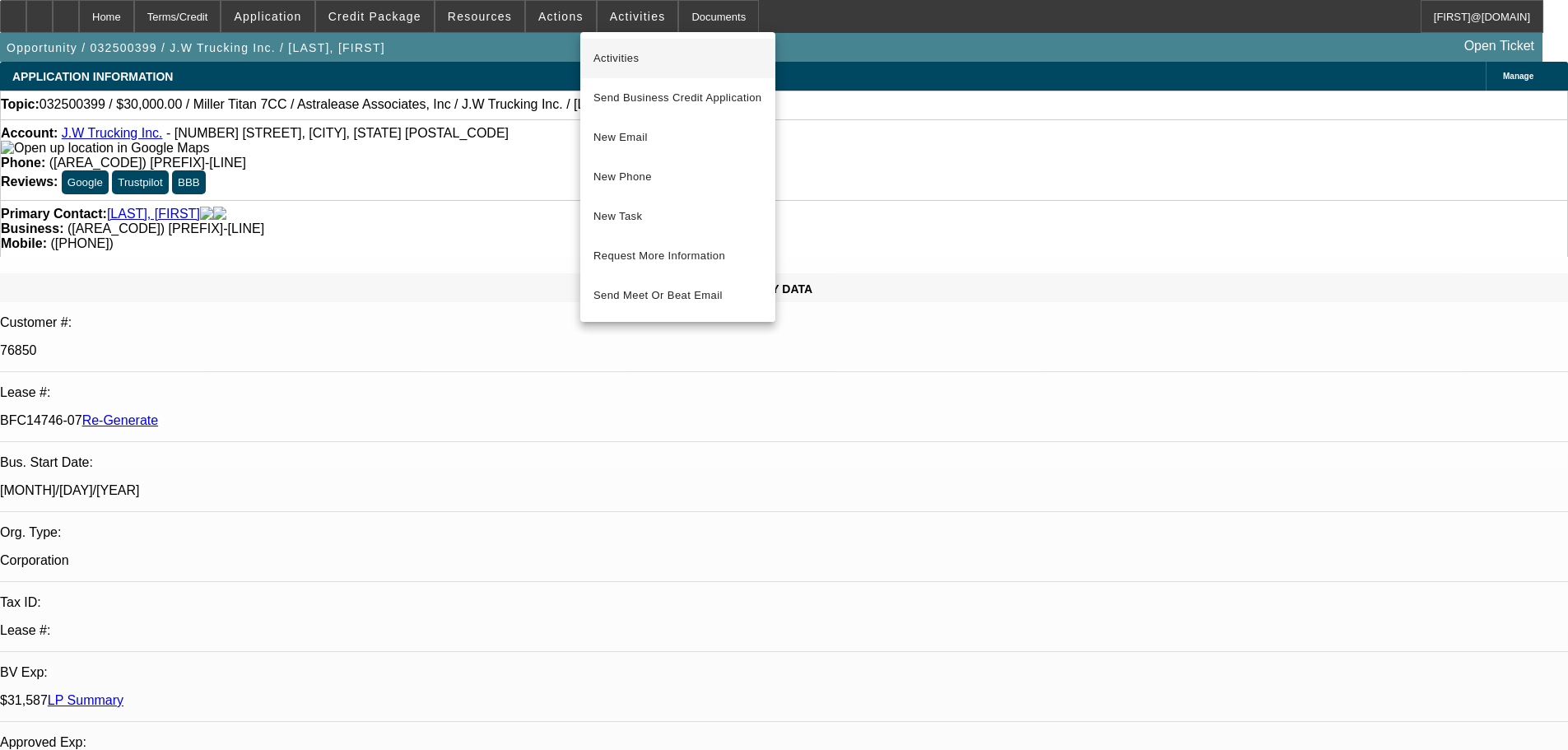 click on "Activities" at bounding box center (677, 58) 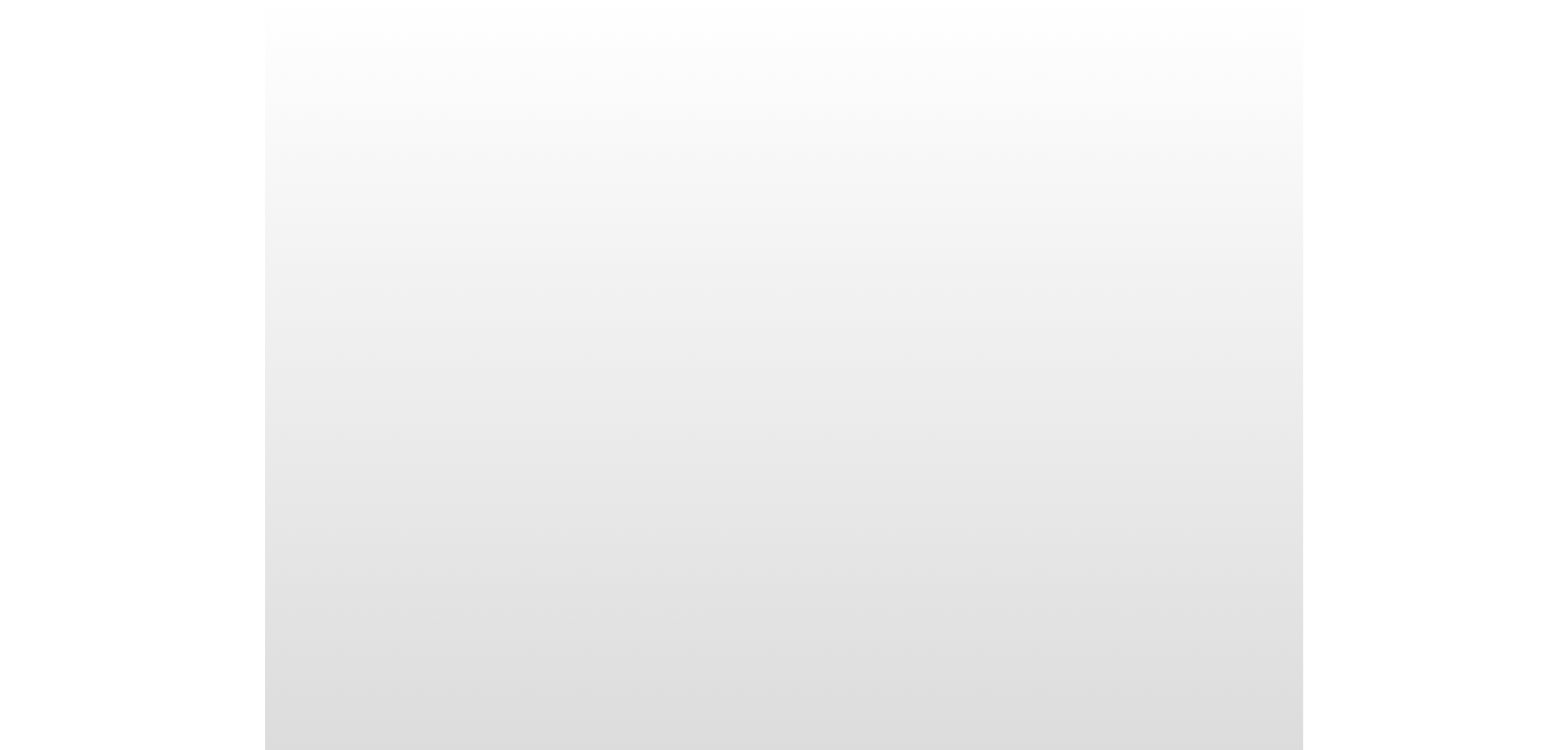 scroll, scrollTop: 0, scrollLeft: 0, axis: both 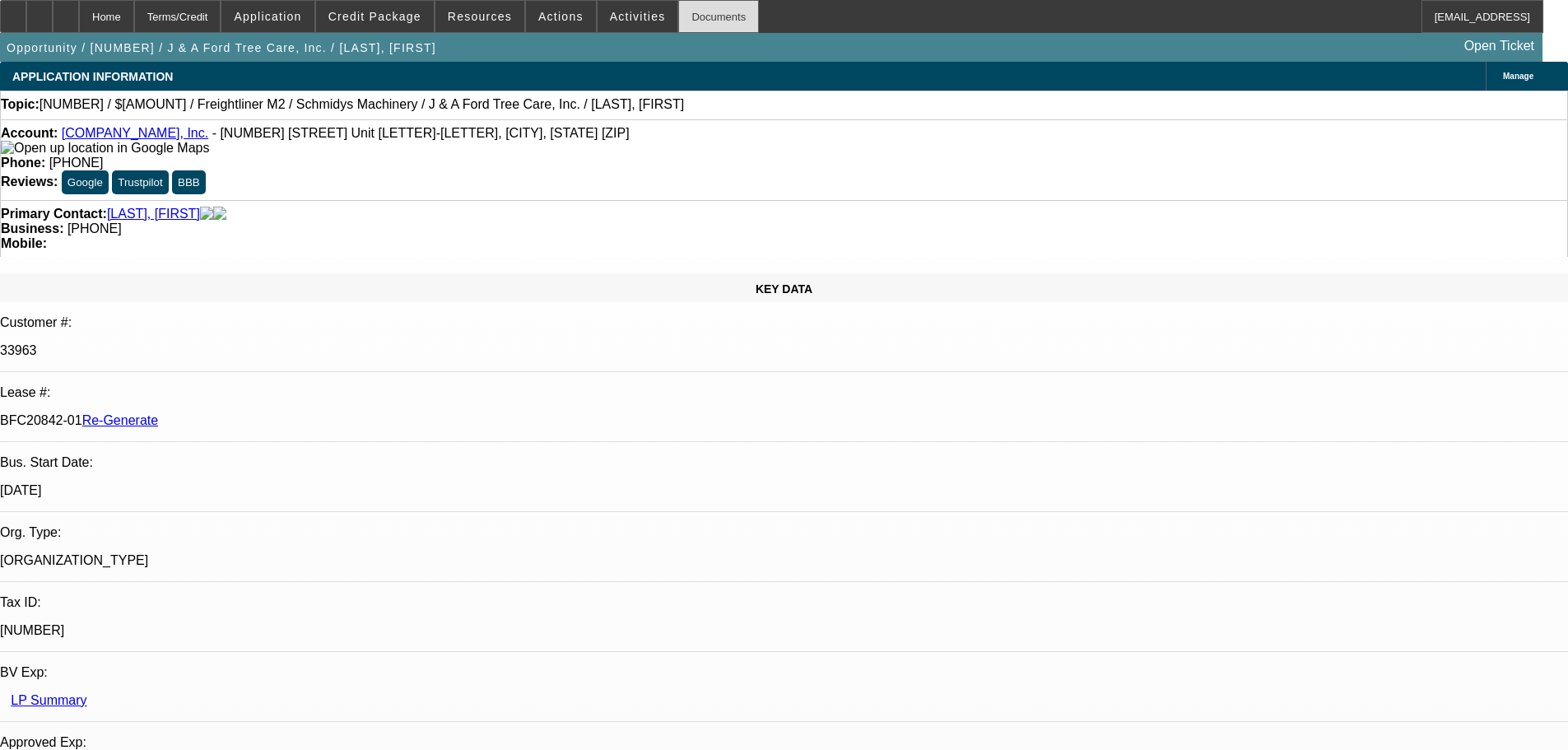 click on "Documents" at bounding box center [719, 16] 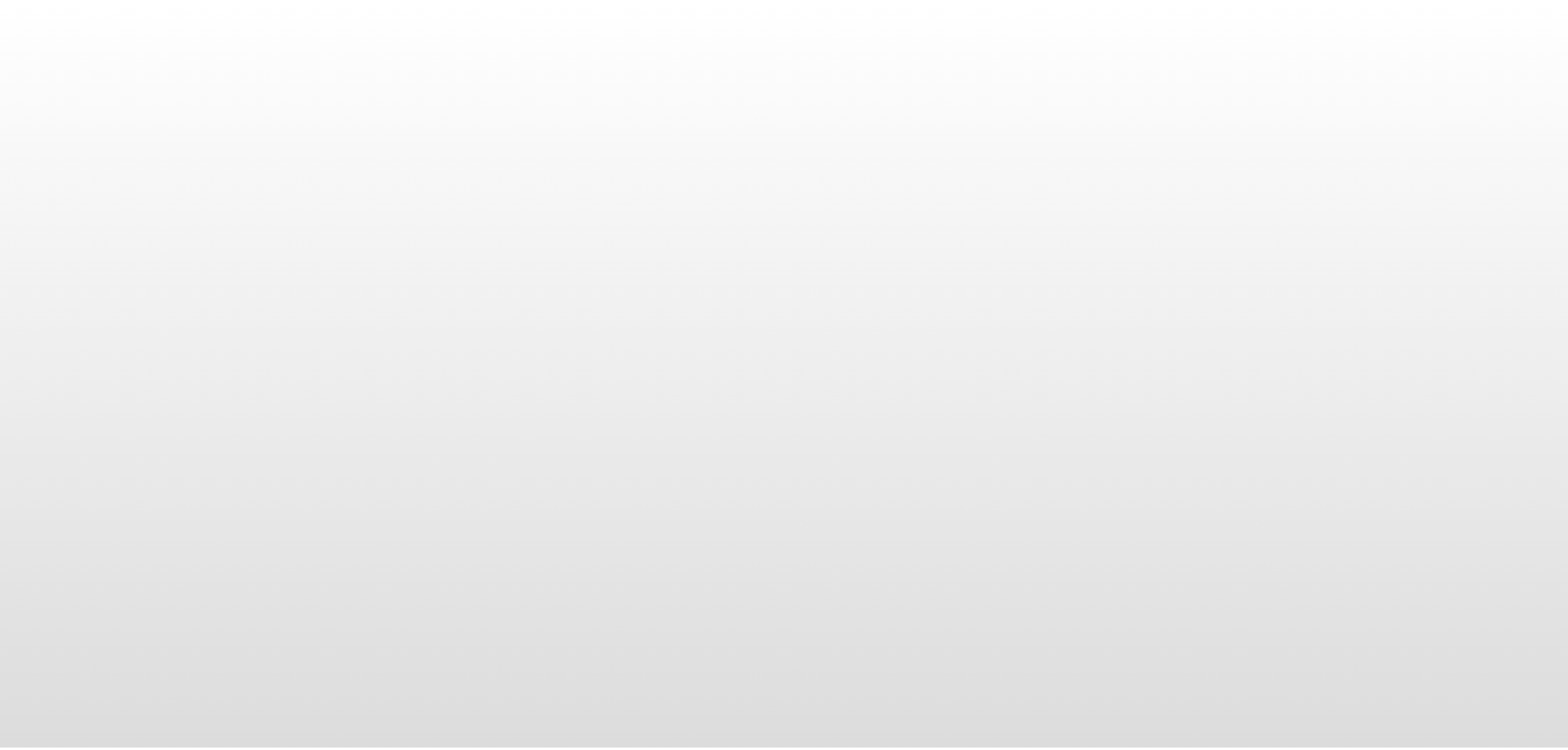 scroll, scrollTop: 0, scrollLeft: 0, axis: both 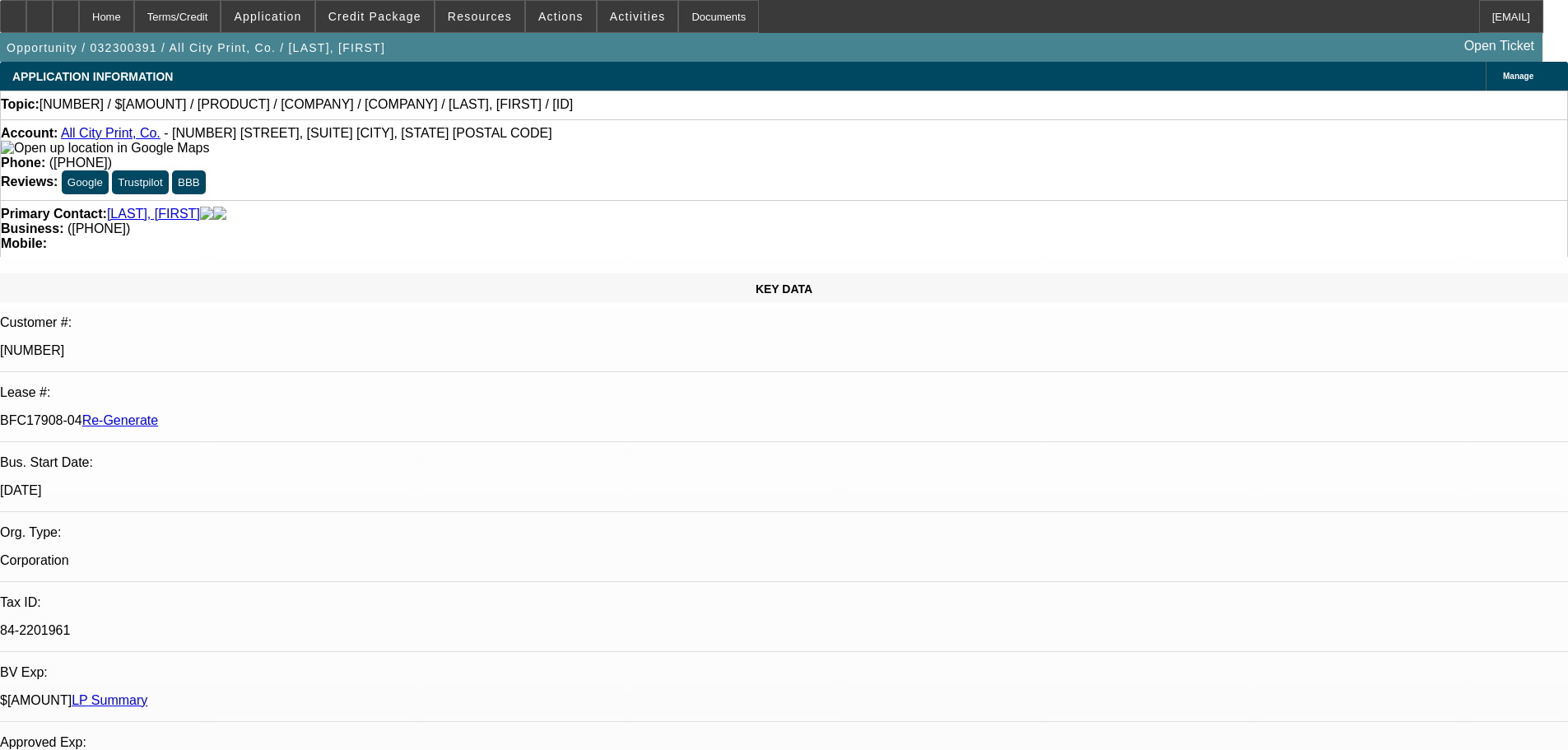click on "Welcome to Beacon Funding!" at bounding box center (354, 6045) 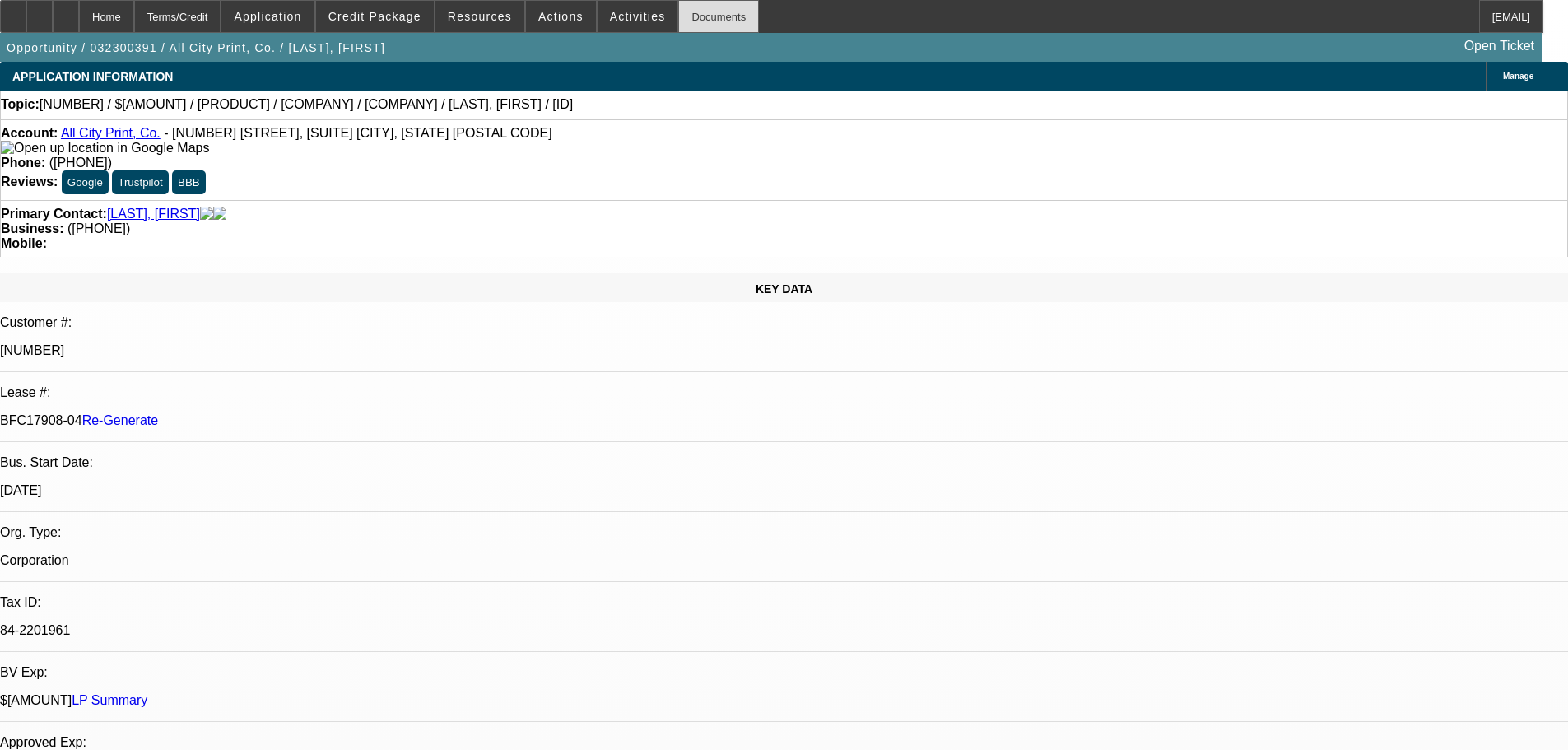 click on "Documents" at bounding box center [719, 16] 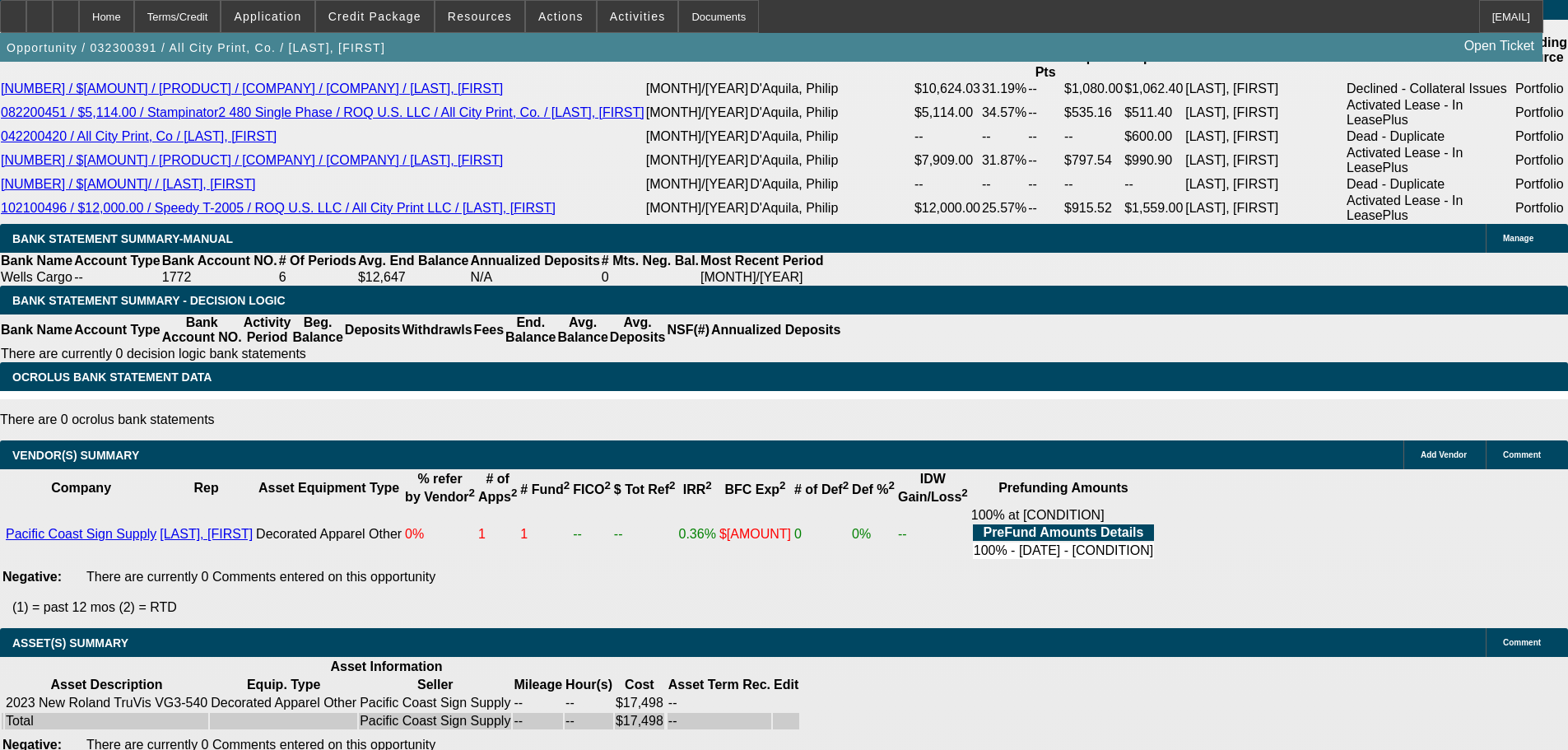 scroll, scrollTop: 2964, scrollLeft: 0, axis: vertical 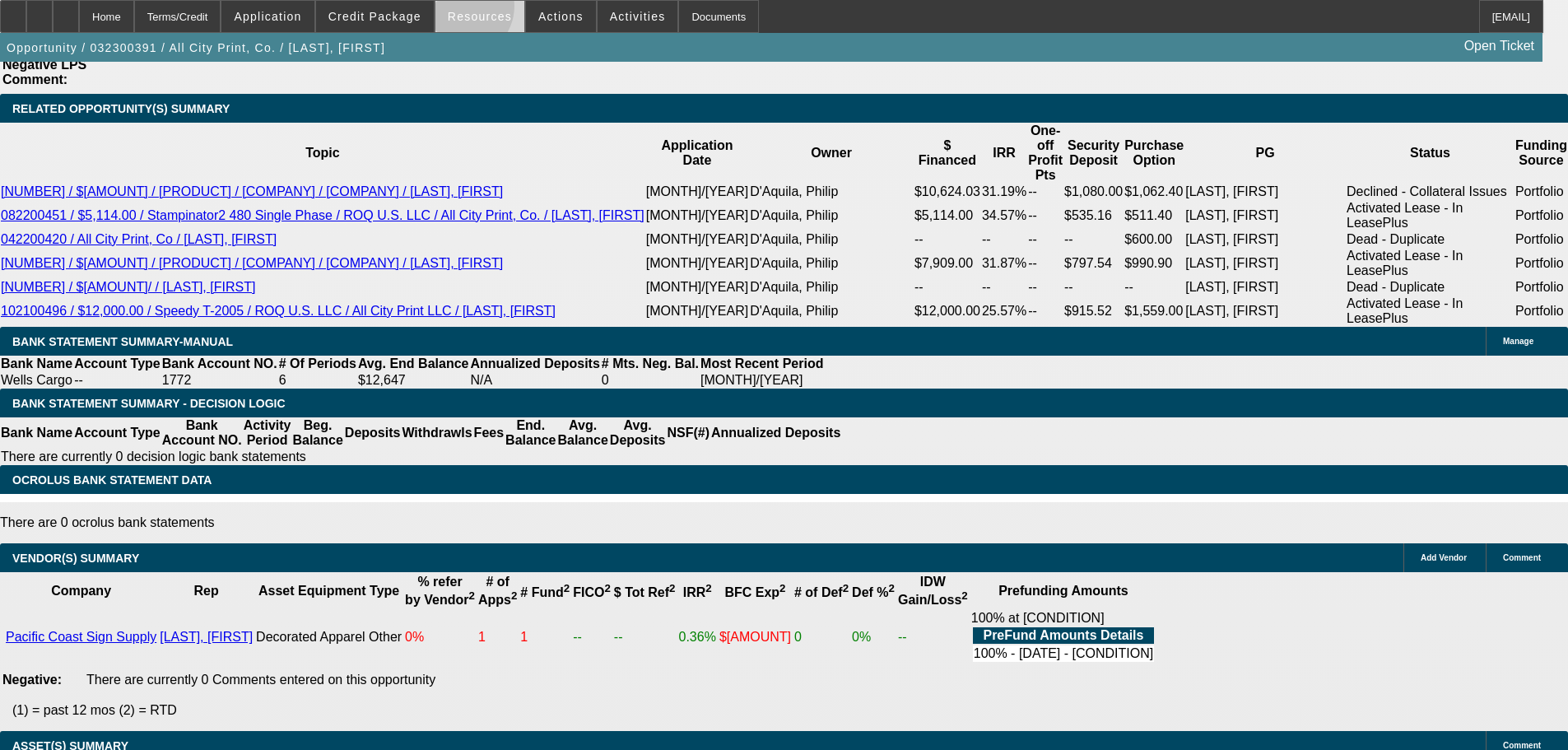 click on "Resources" at bounding box center [480, 16] 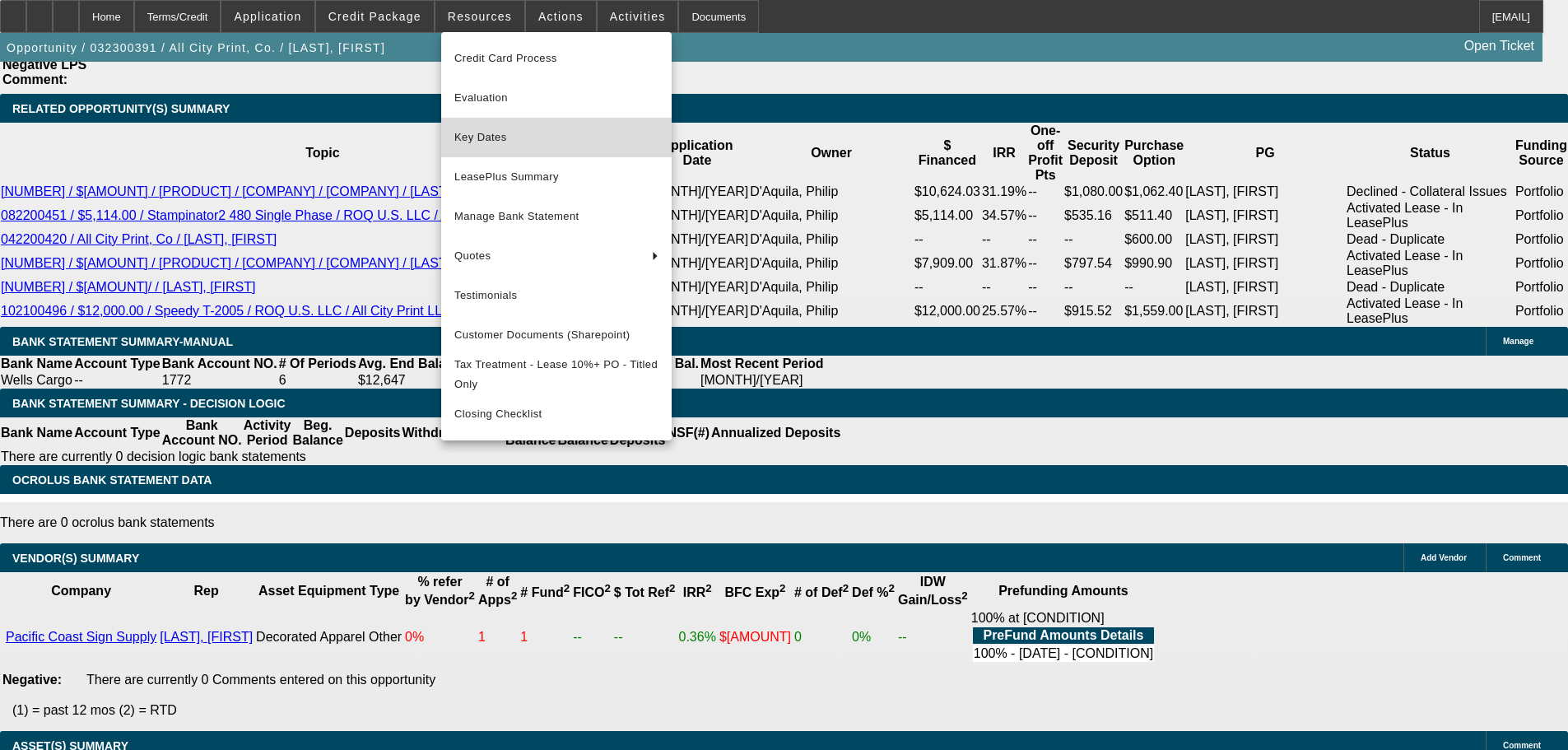 click on "Key Dates" at bounding box center [556, 137] 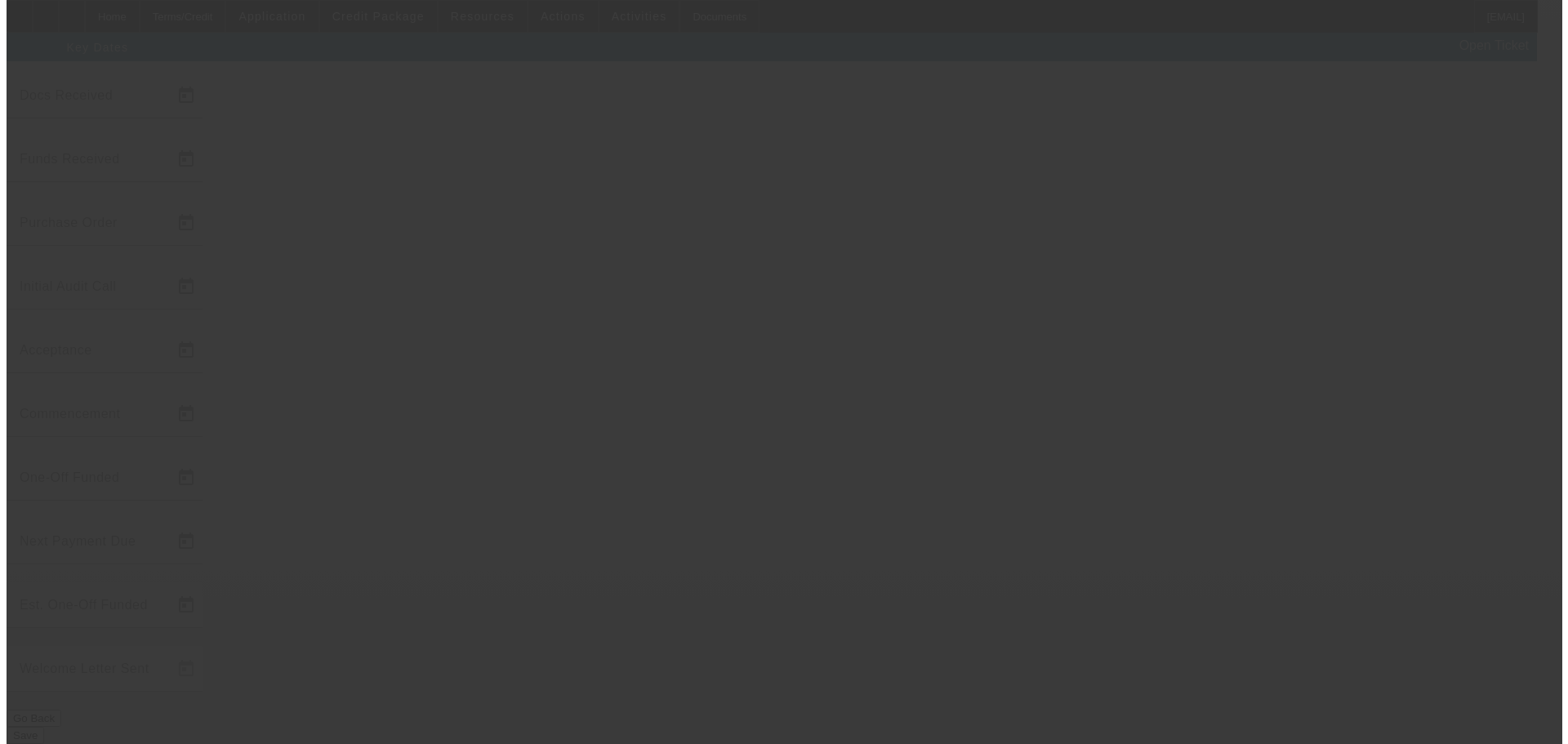 scroll, scrollTop: 0, scrollLeft: 0, axis: both 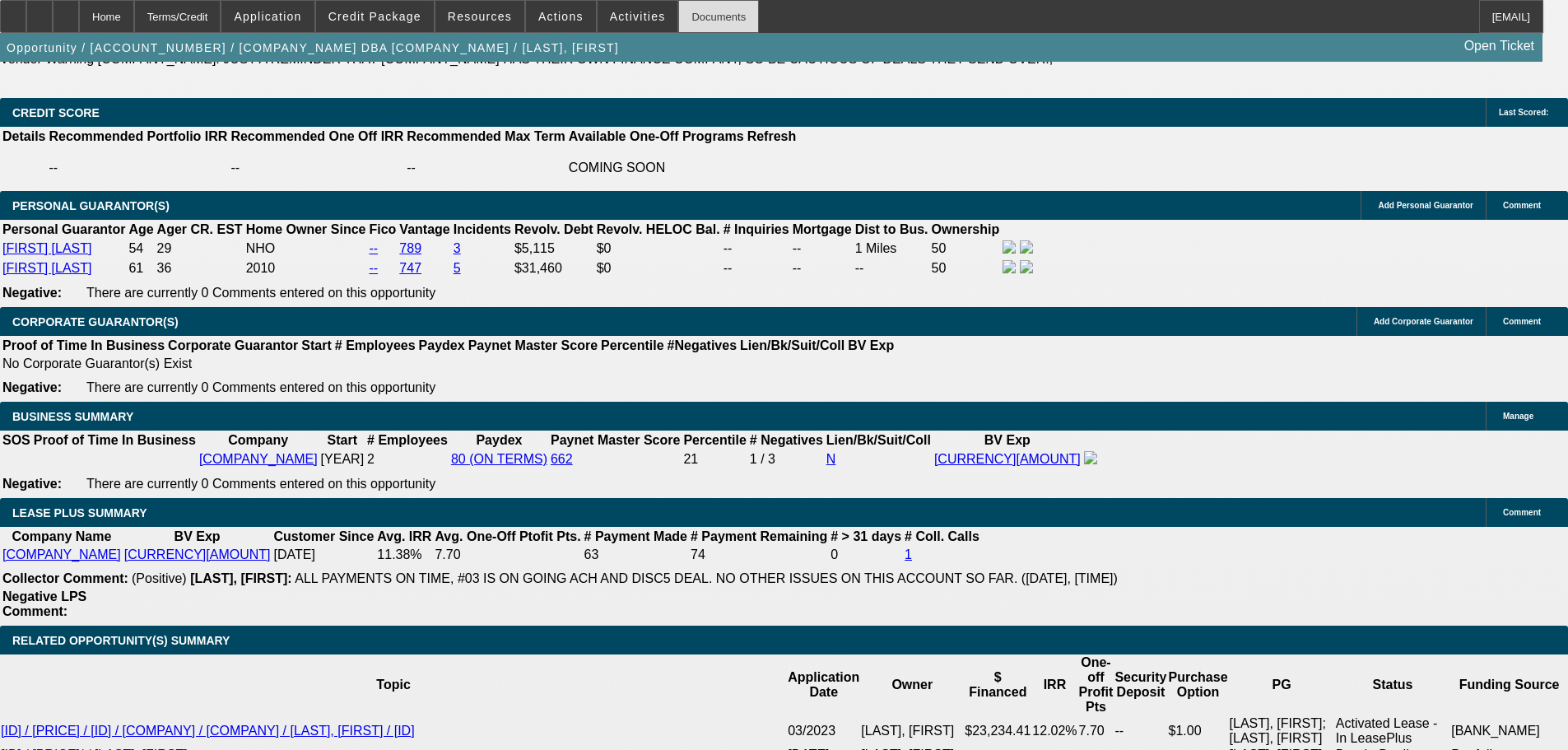 click on "Documents" at bounding box center (719, 16) 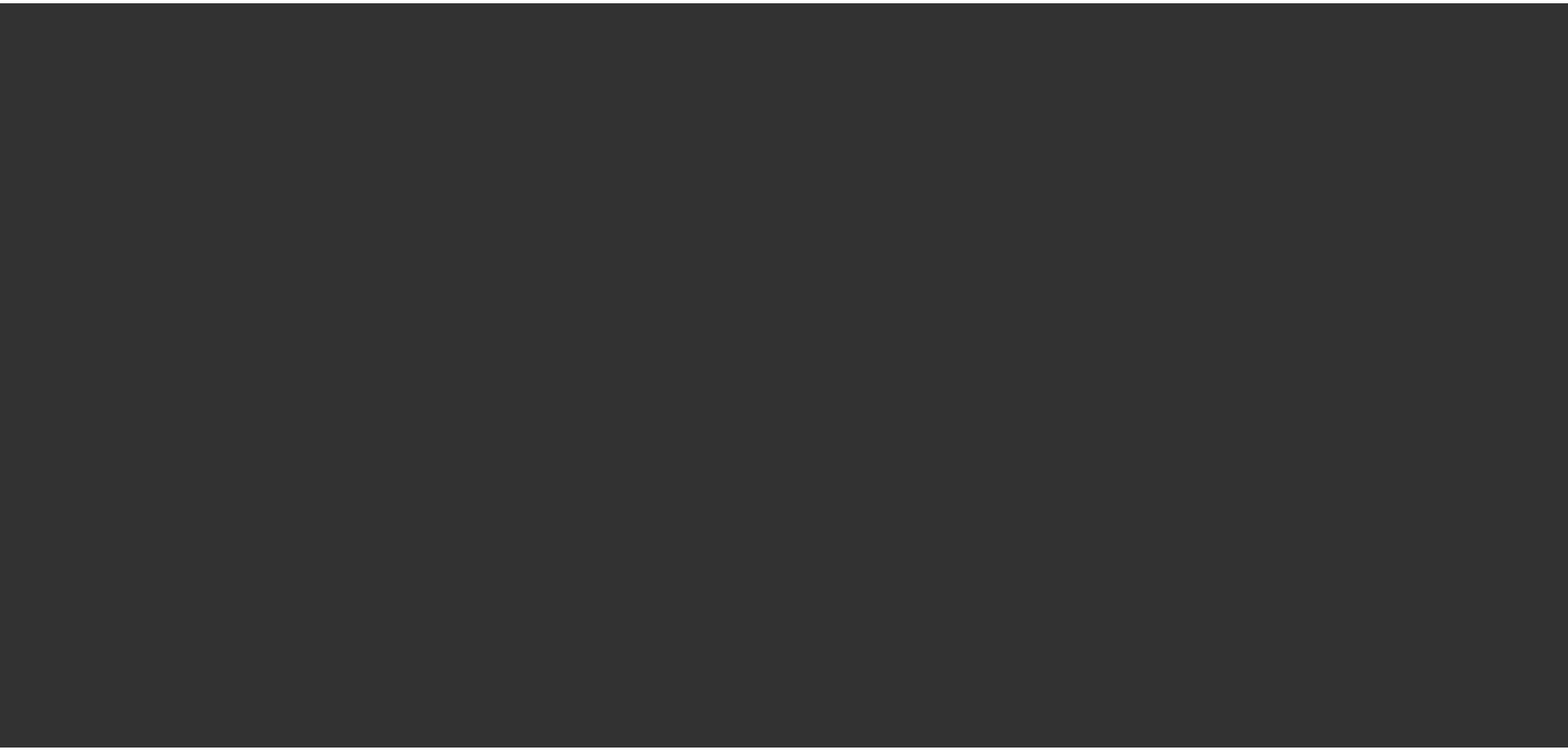 scroll, scrollTop: 0, scrollLeft: 0, axis: both 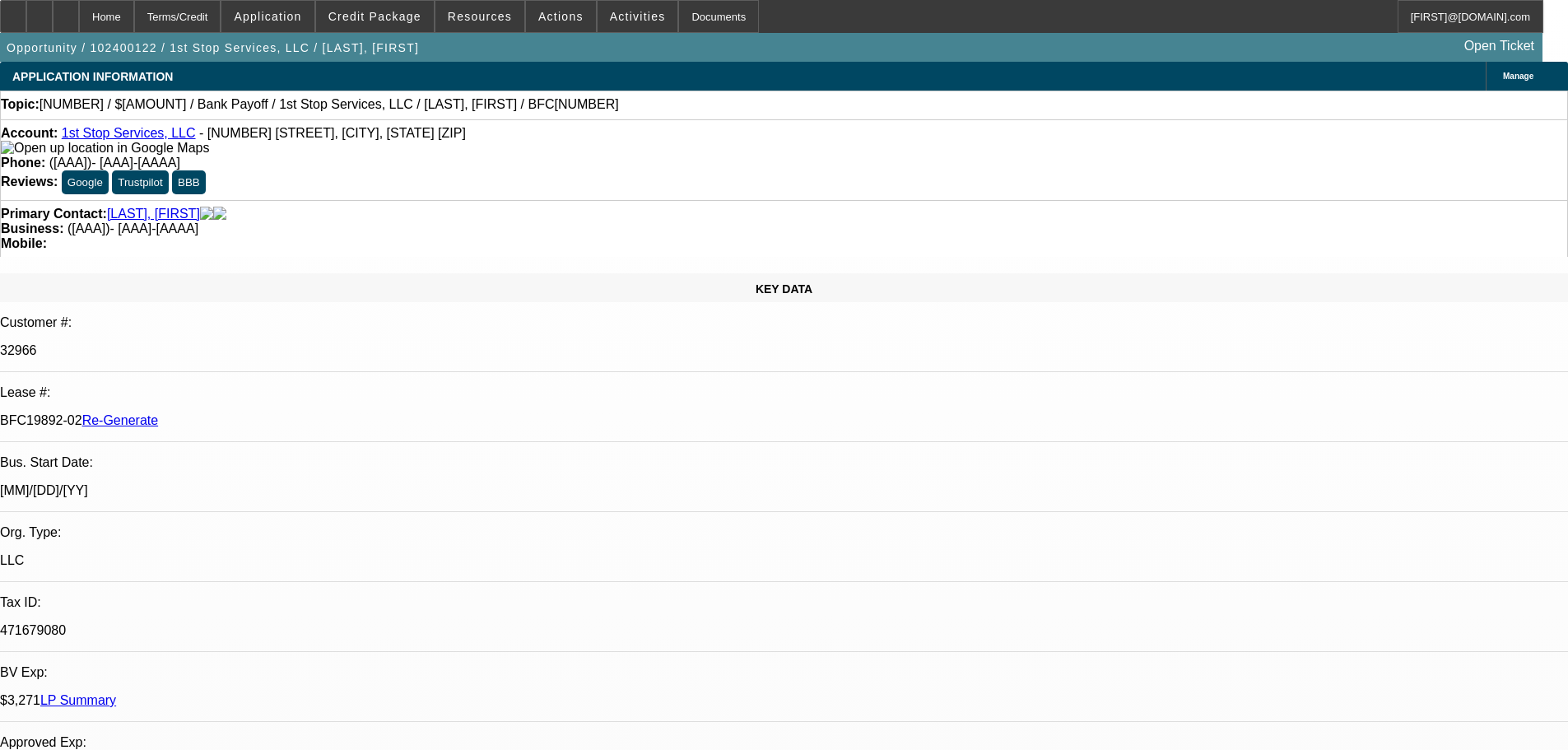 click on "102400122 / $56,000.00 / Bank Payoff / 1st Stop Services, LLC / [LAST], [FIRST] / BFC19892-02
[FIRST] [LAST] - [DATE], [TIME]" at bounding box center (260, 6390) 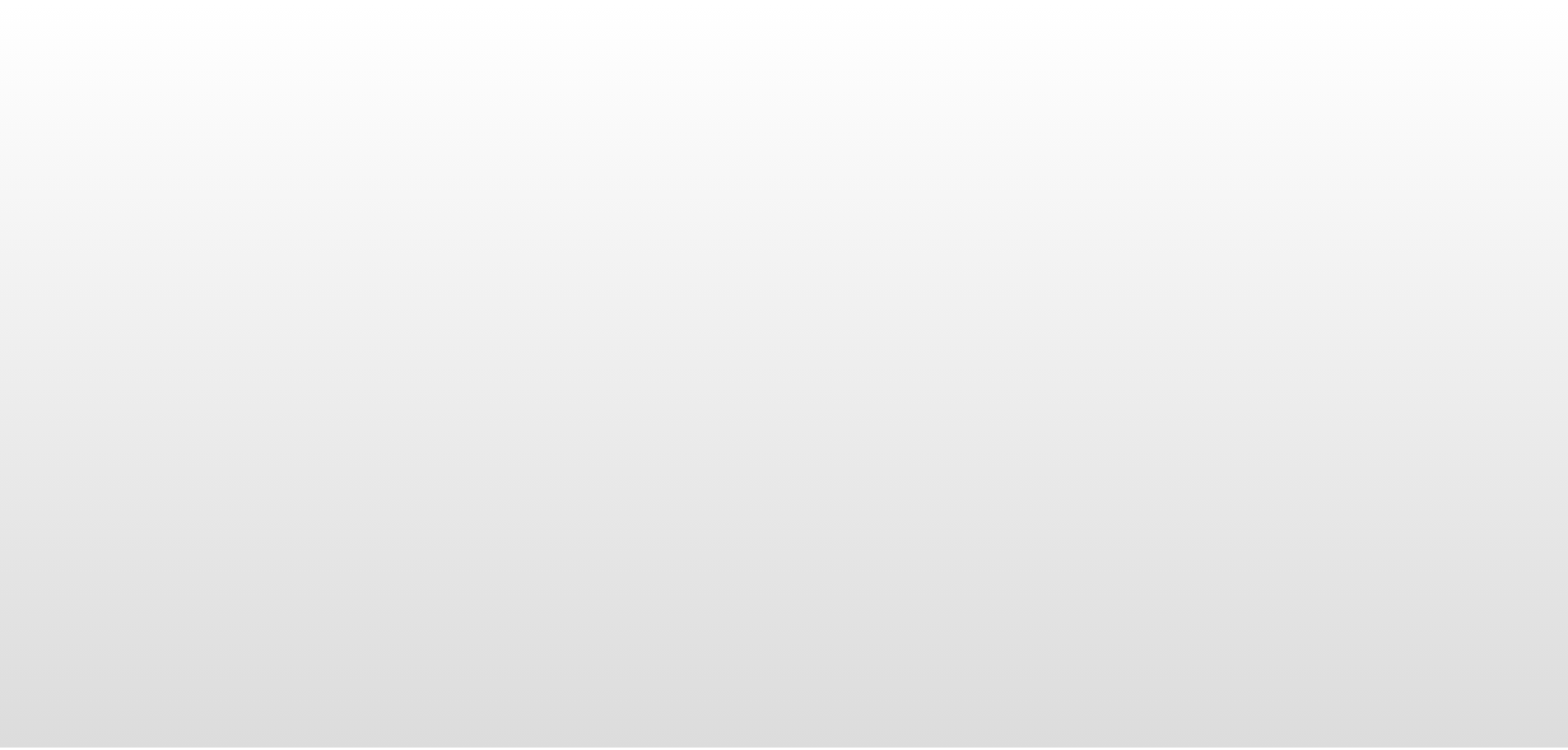 scroll, scrollTop: 0, scrollLeft: 0, axis: both 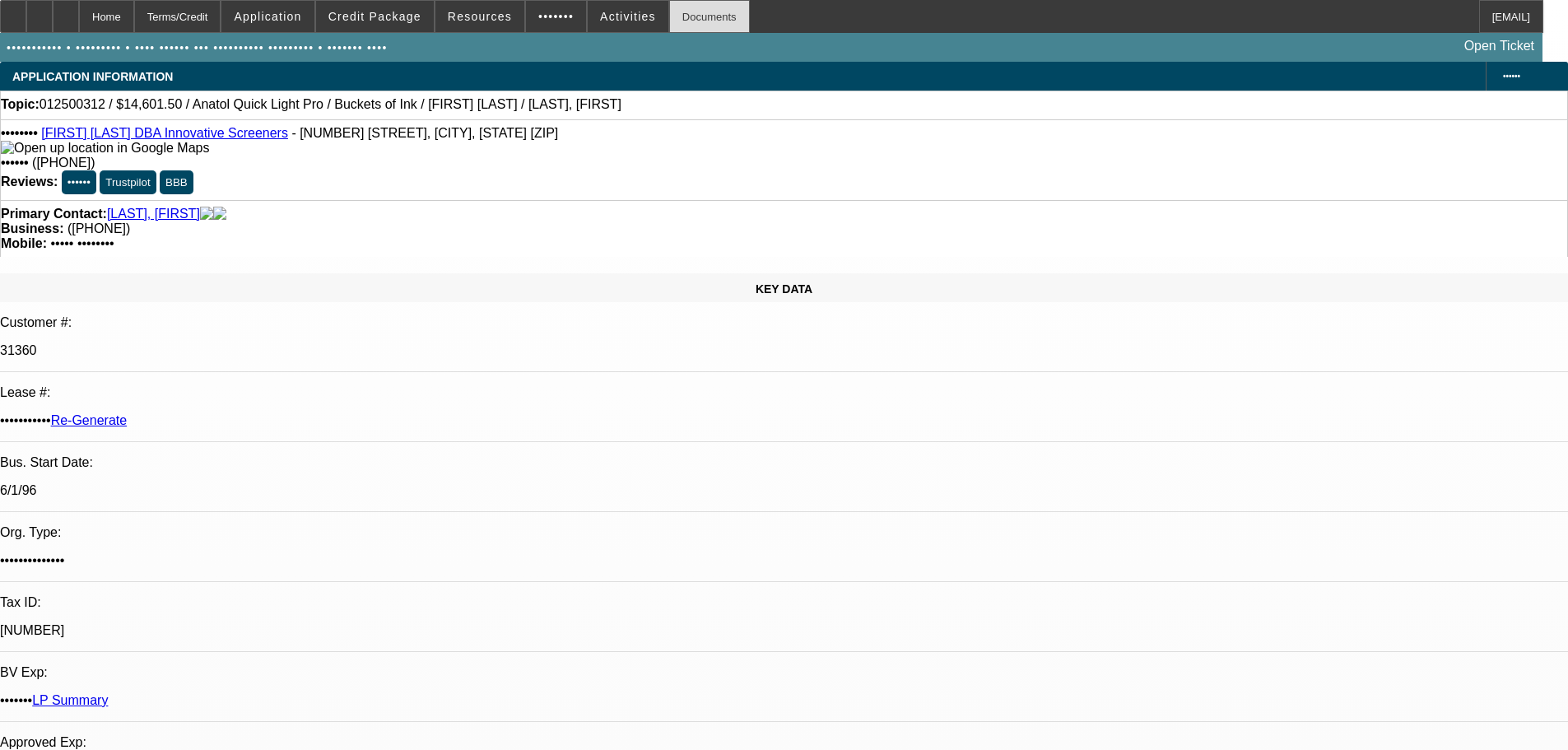 click on "Documents" at bounding box center [719, 16] 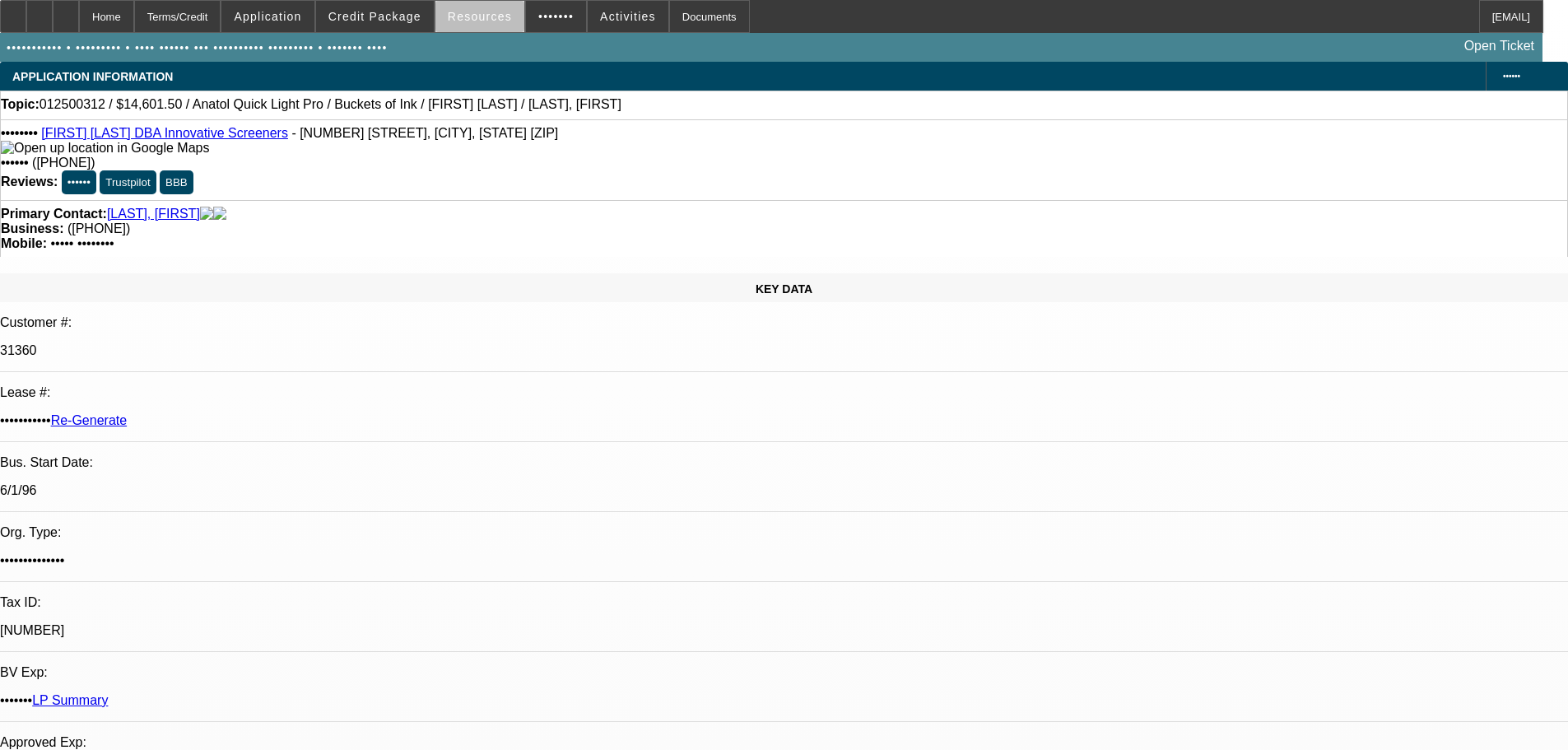 click at bounding box center [480, 16] 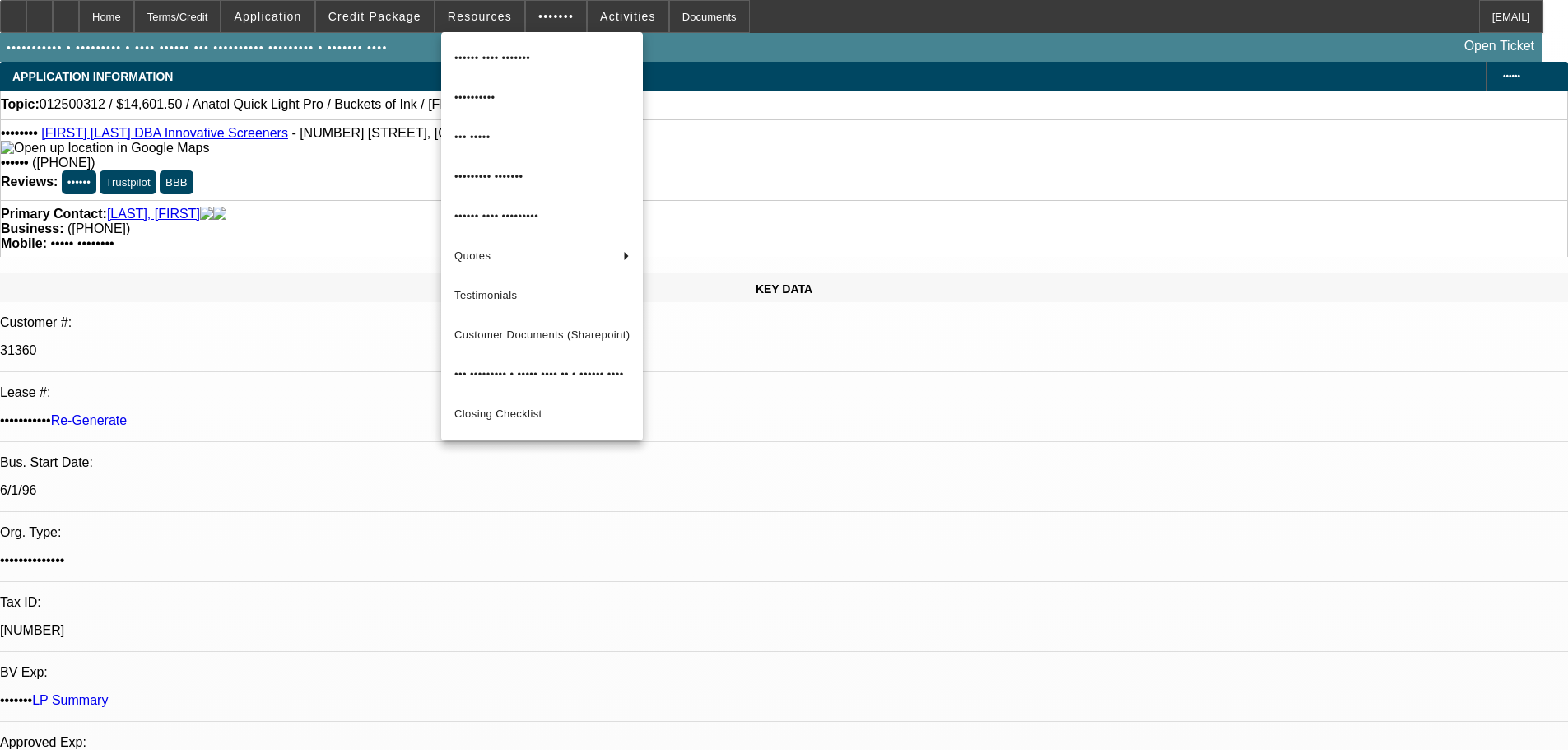 click at bounding box center [784, 375] 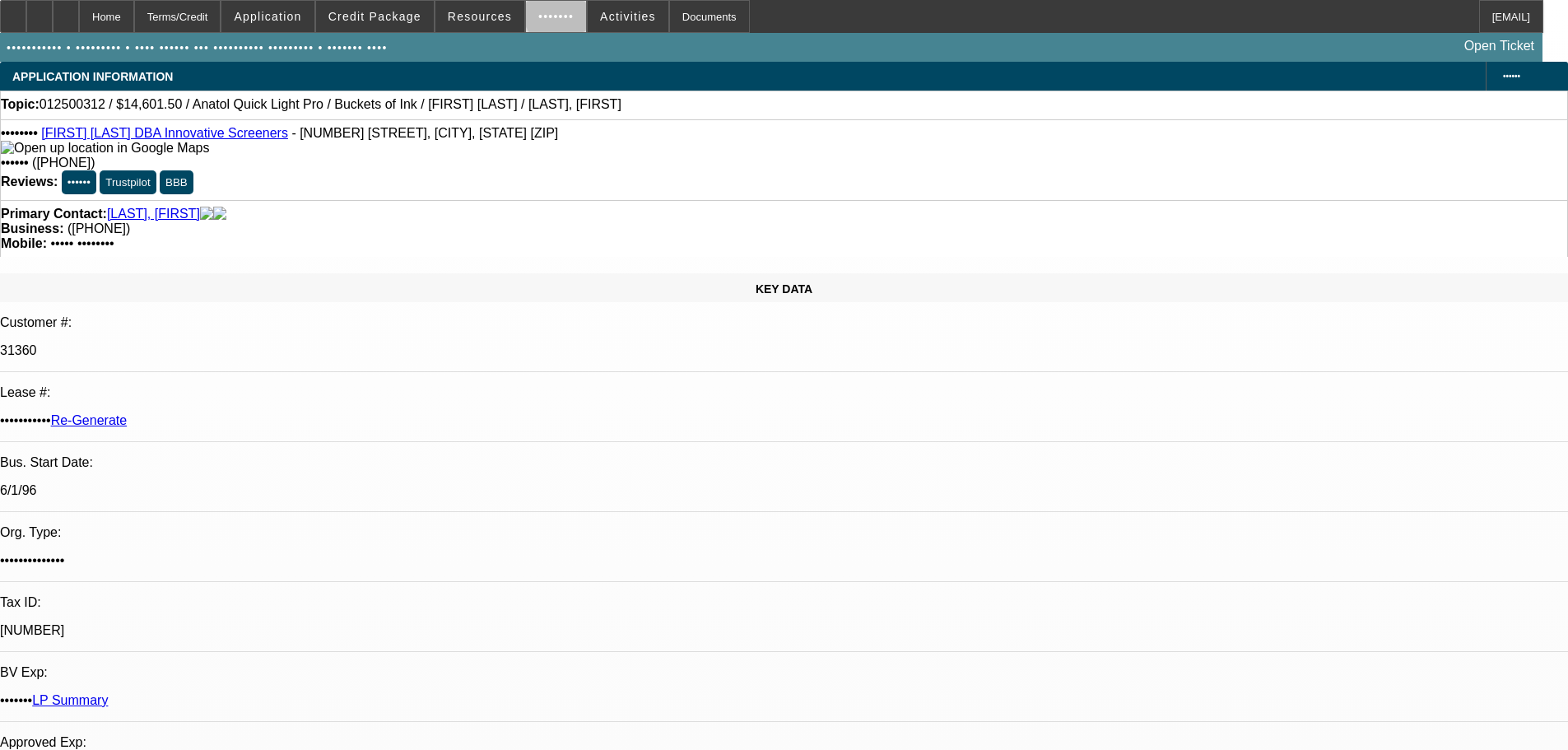 click on "Actions" at bounding box center (561, 16) 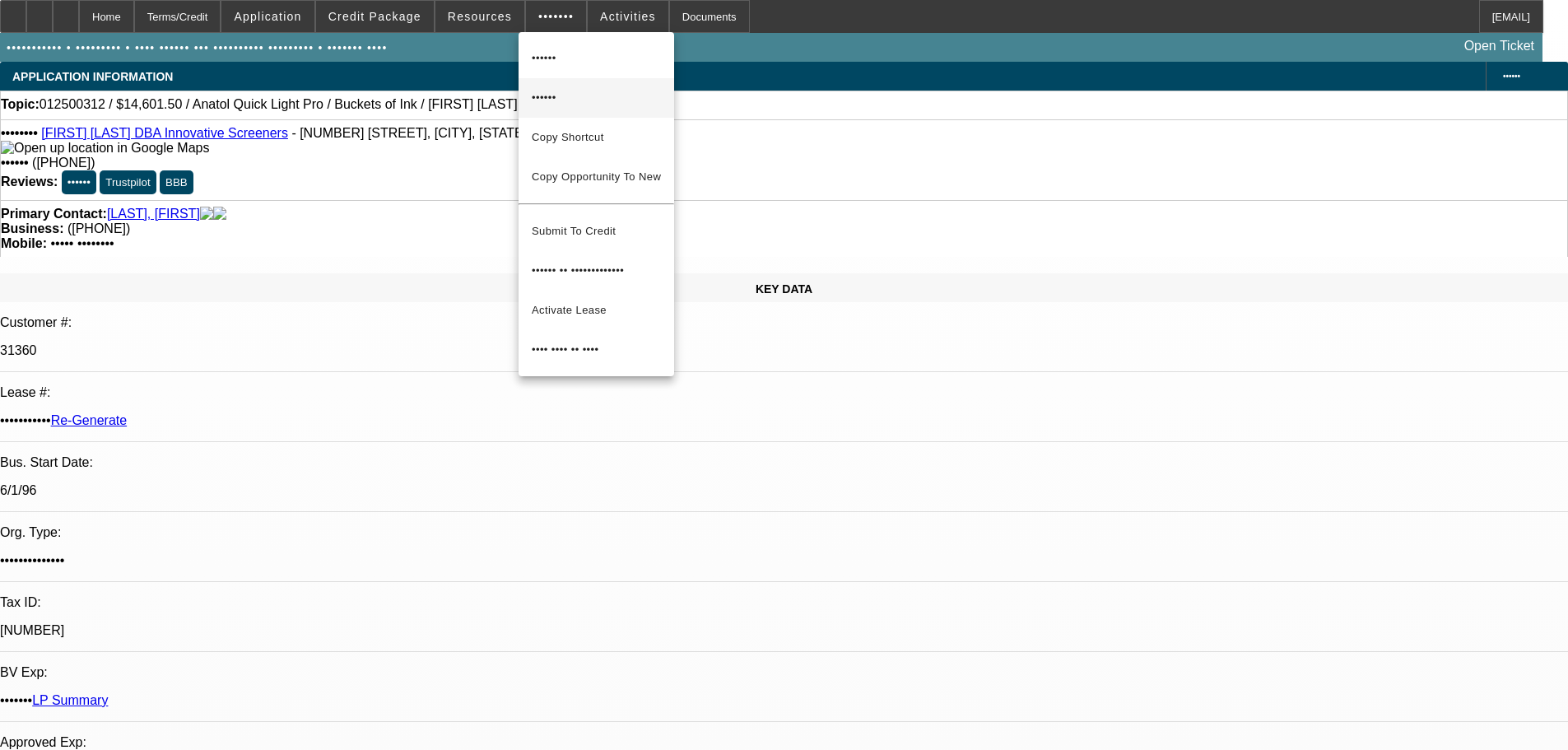 click on "Reopen" at bounding box center [597, 98] 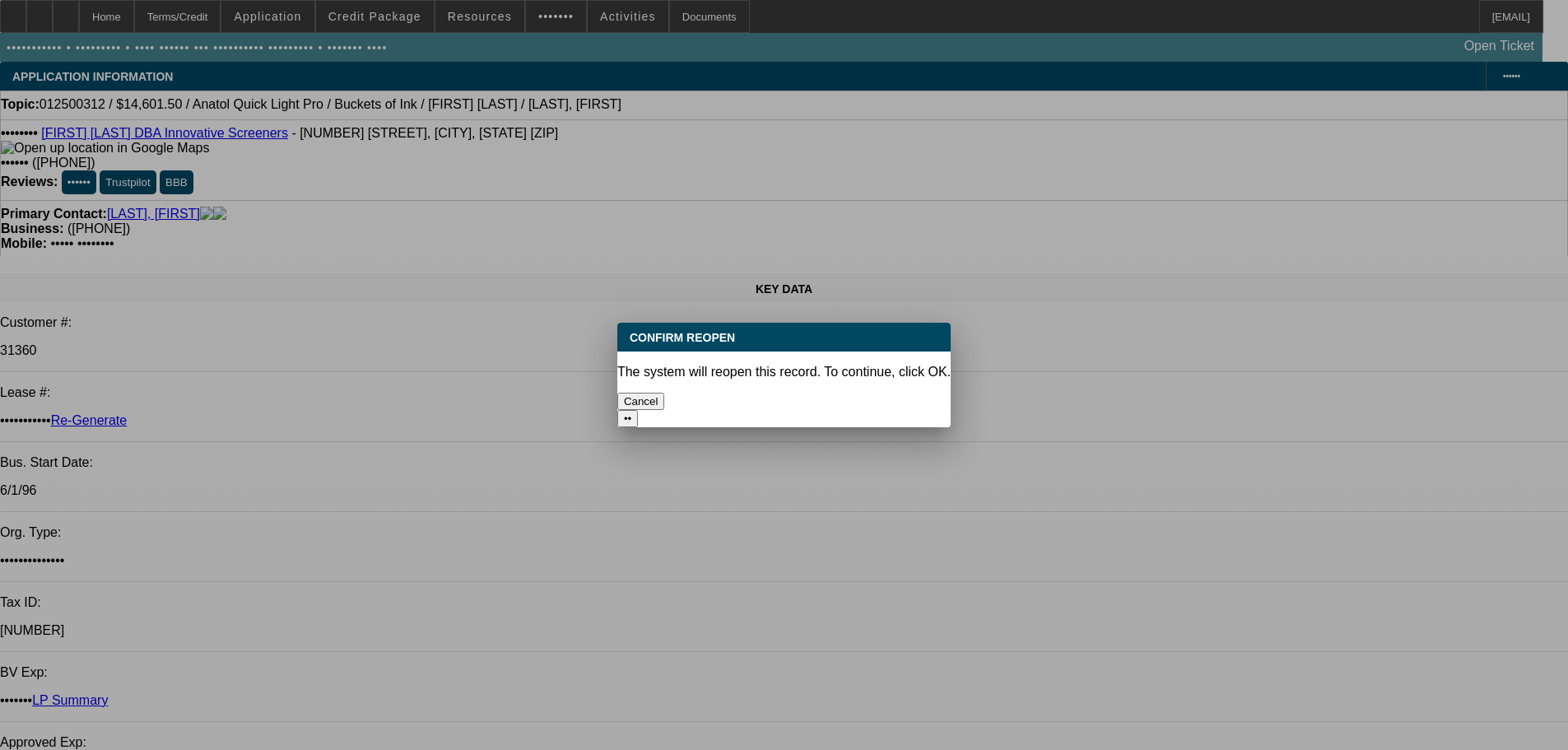click on "OK" at bounding box center (631, 418) 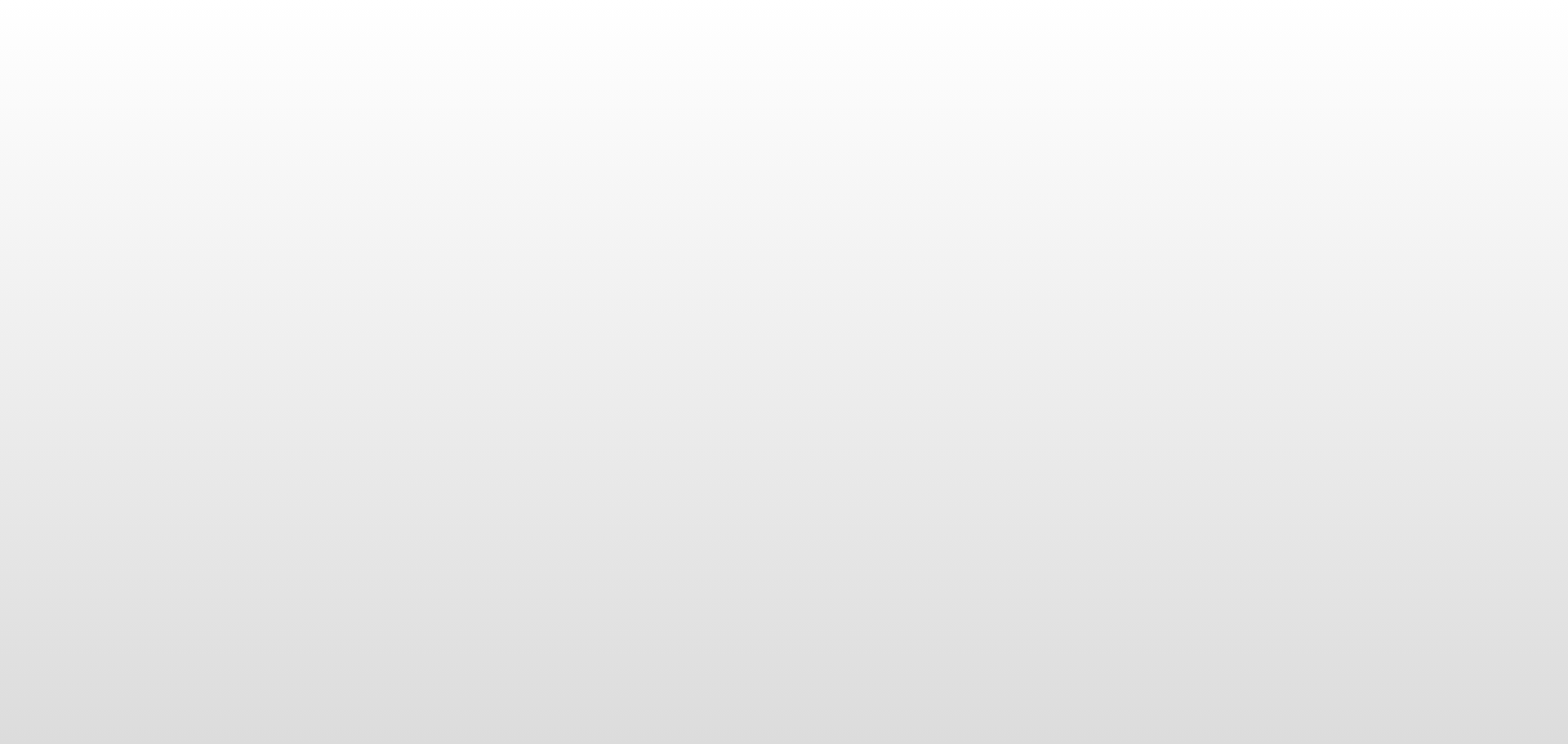 scroll, scrollTop: 0, scrollLeft: 0, axis: both 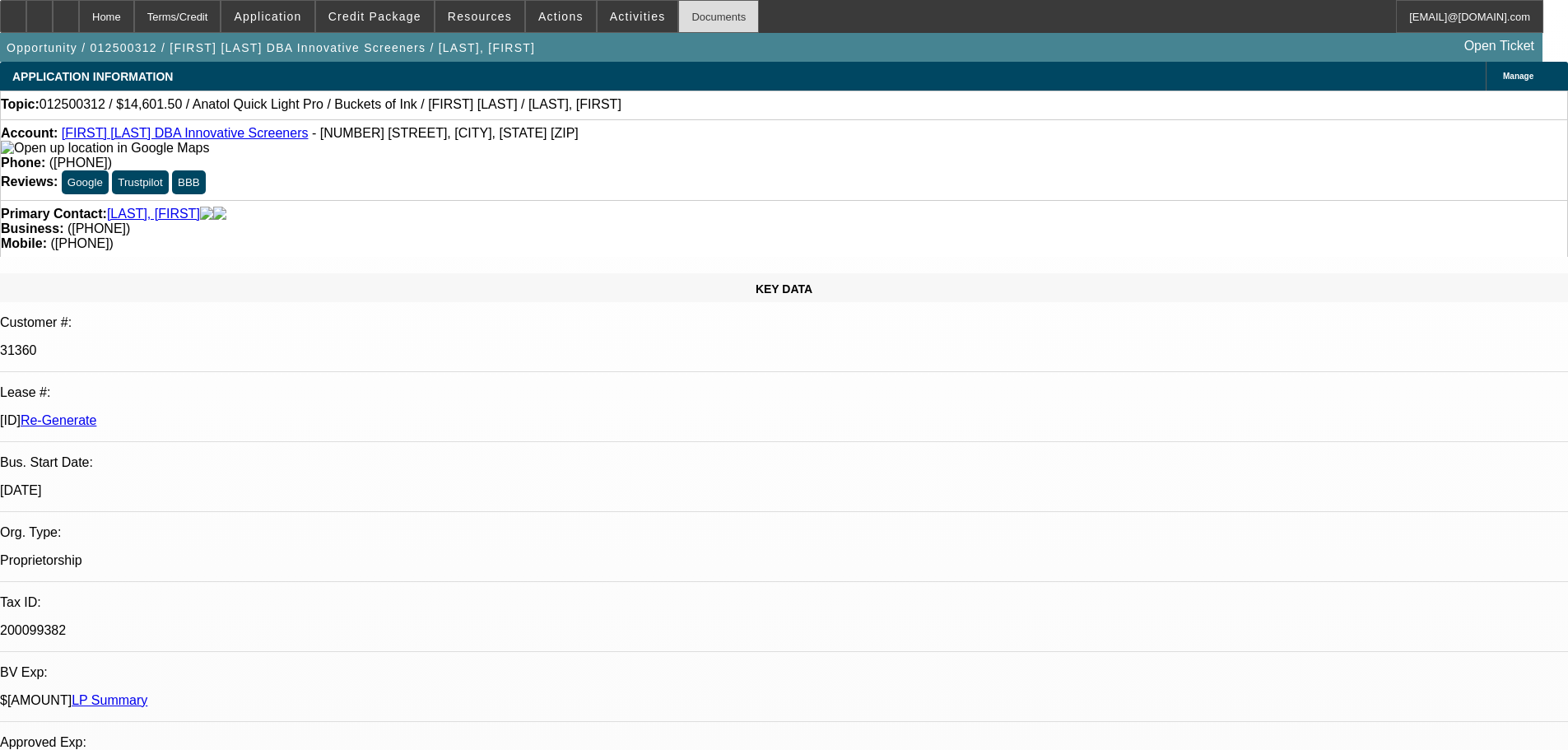 click on "Documents" at bounding box center [719, 16] 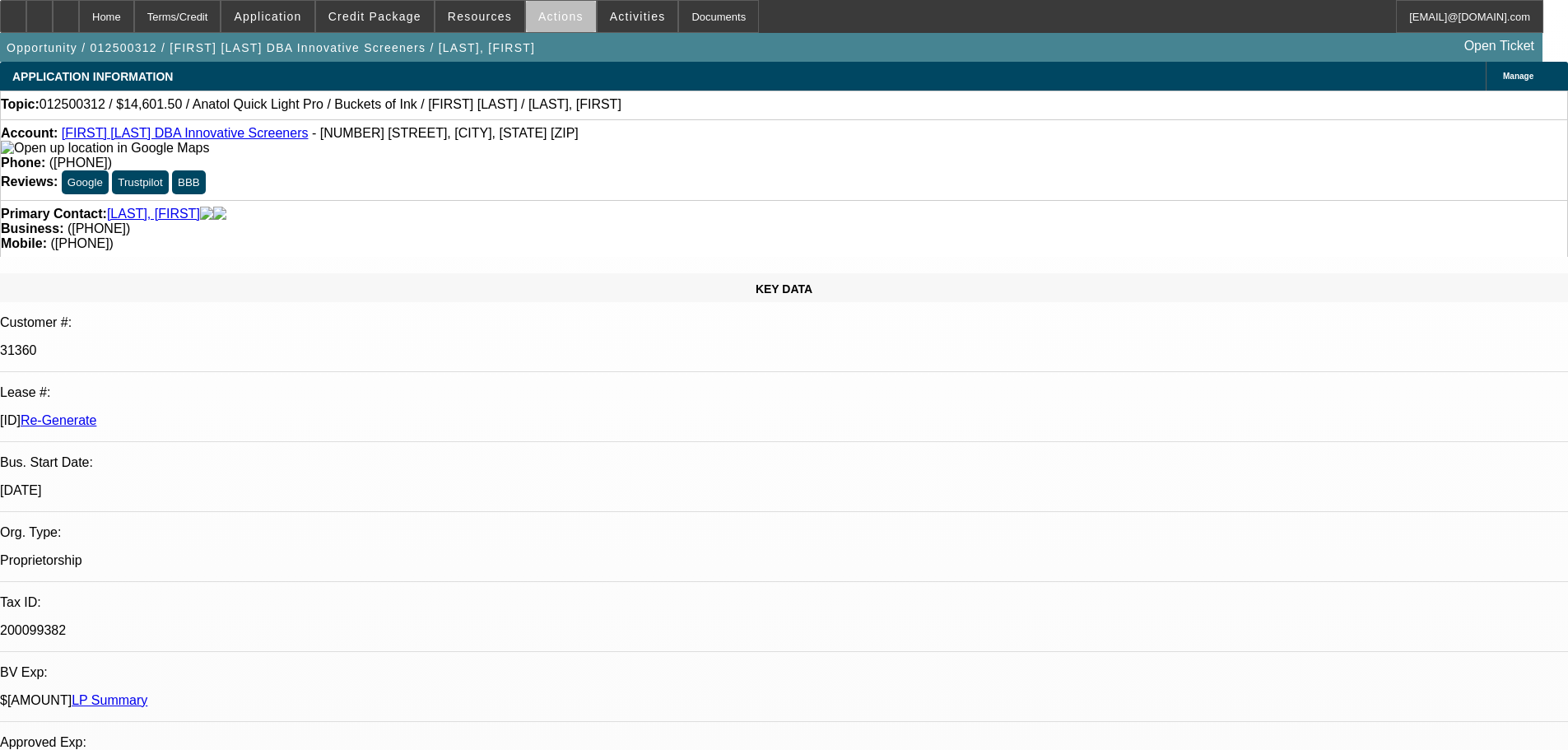 click on "Actions" at bounding box center (561, 16) 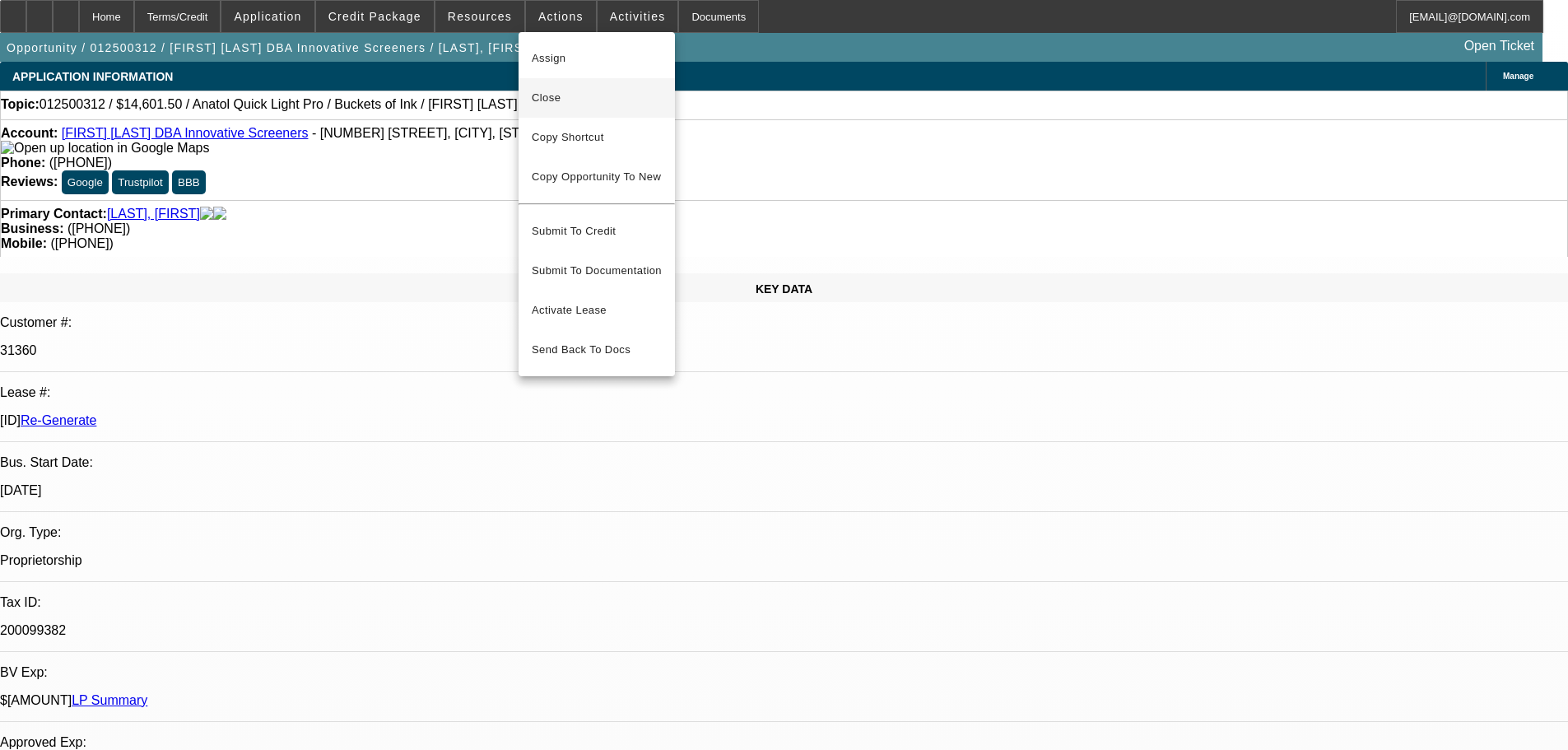click on "Close" at bounding box center [597, 98] 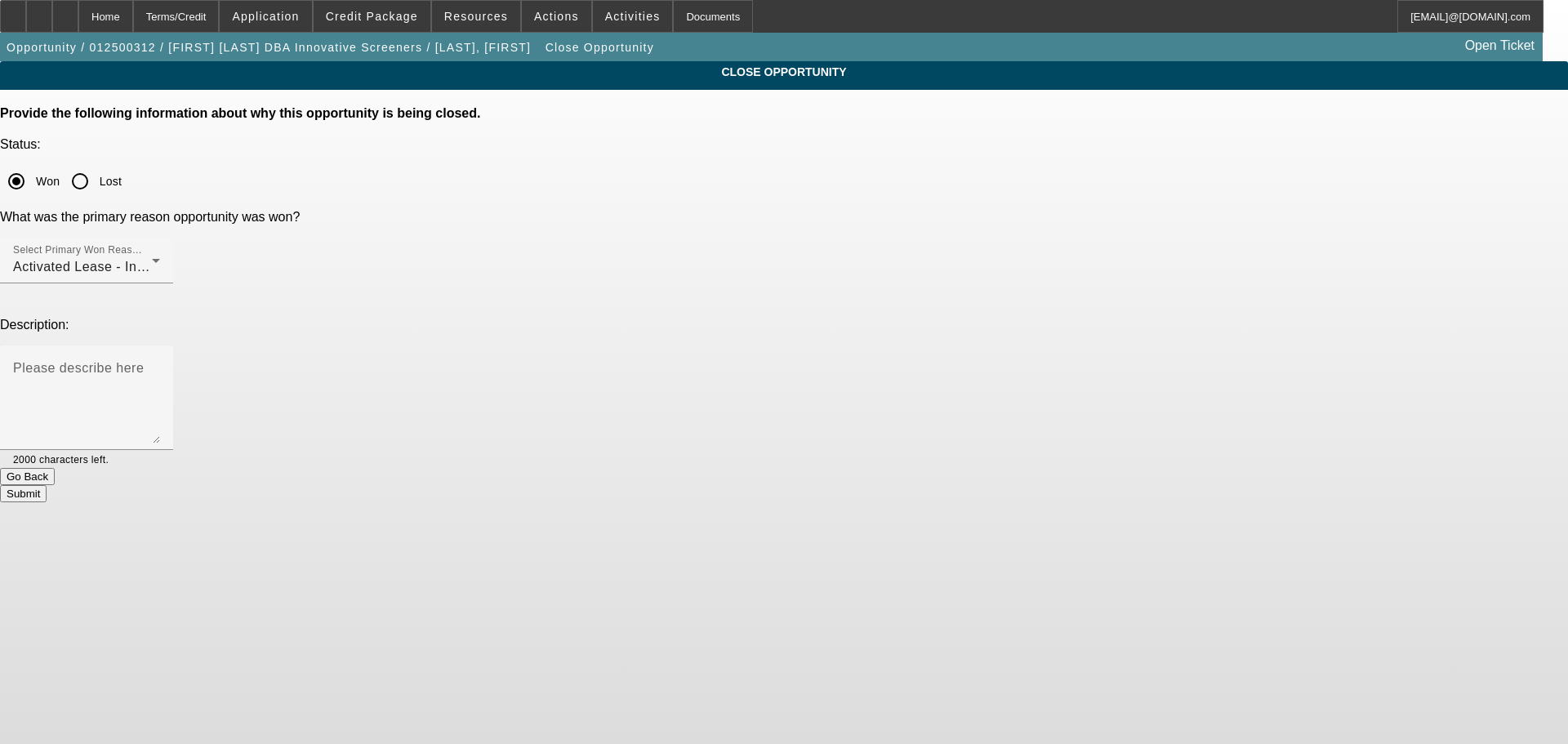 click on "Submit" at bounding box center [23, 493] 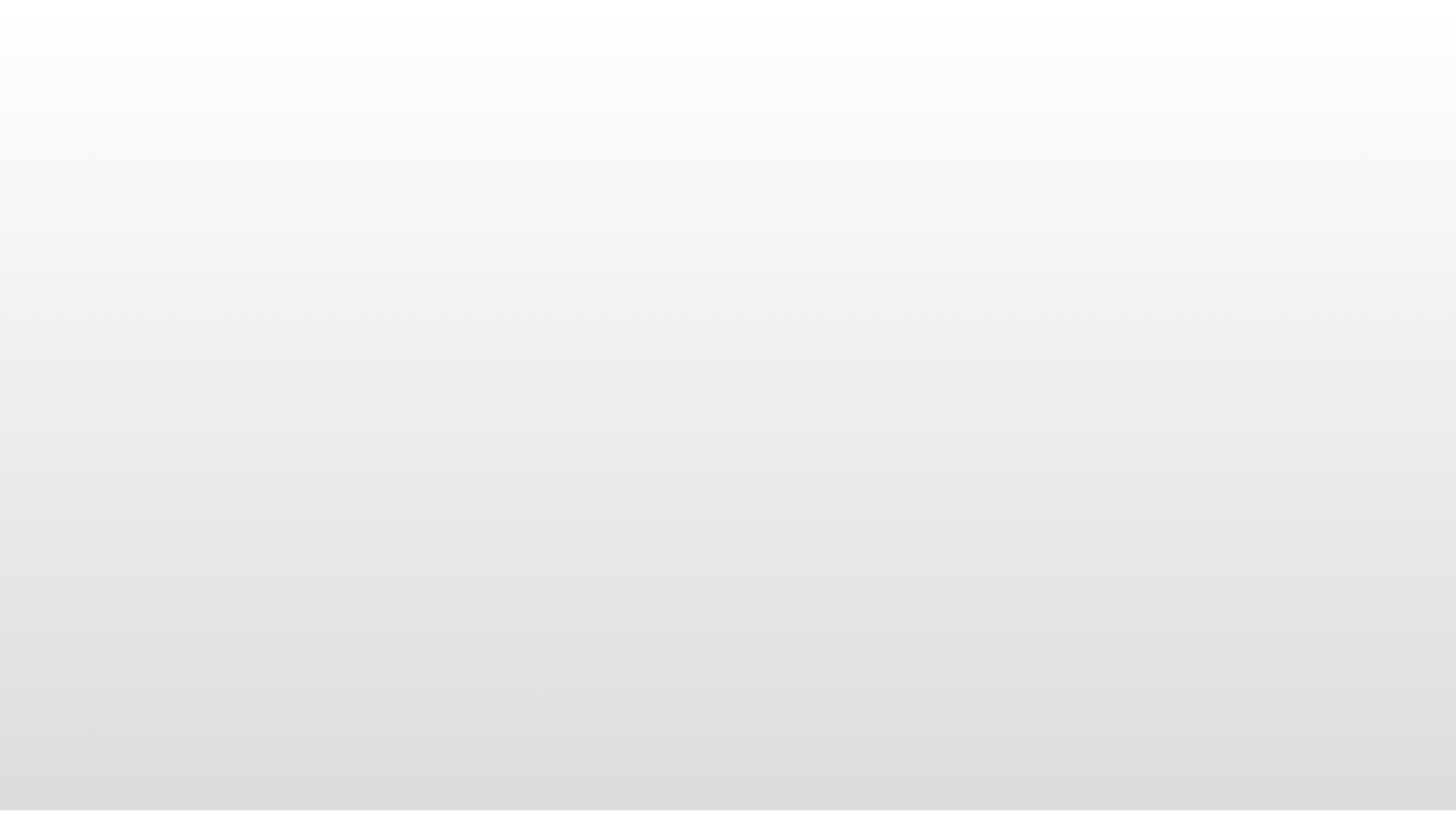 scroll, scrollTop: 0, scrollLeft: 0, axis: both 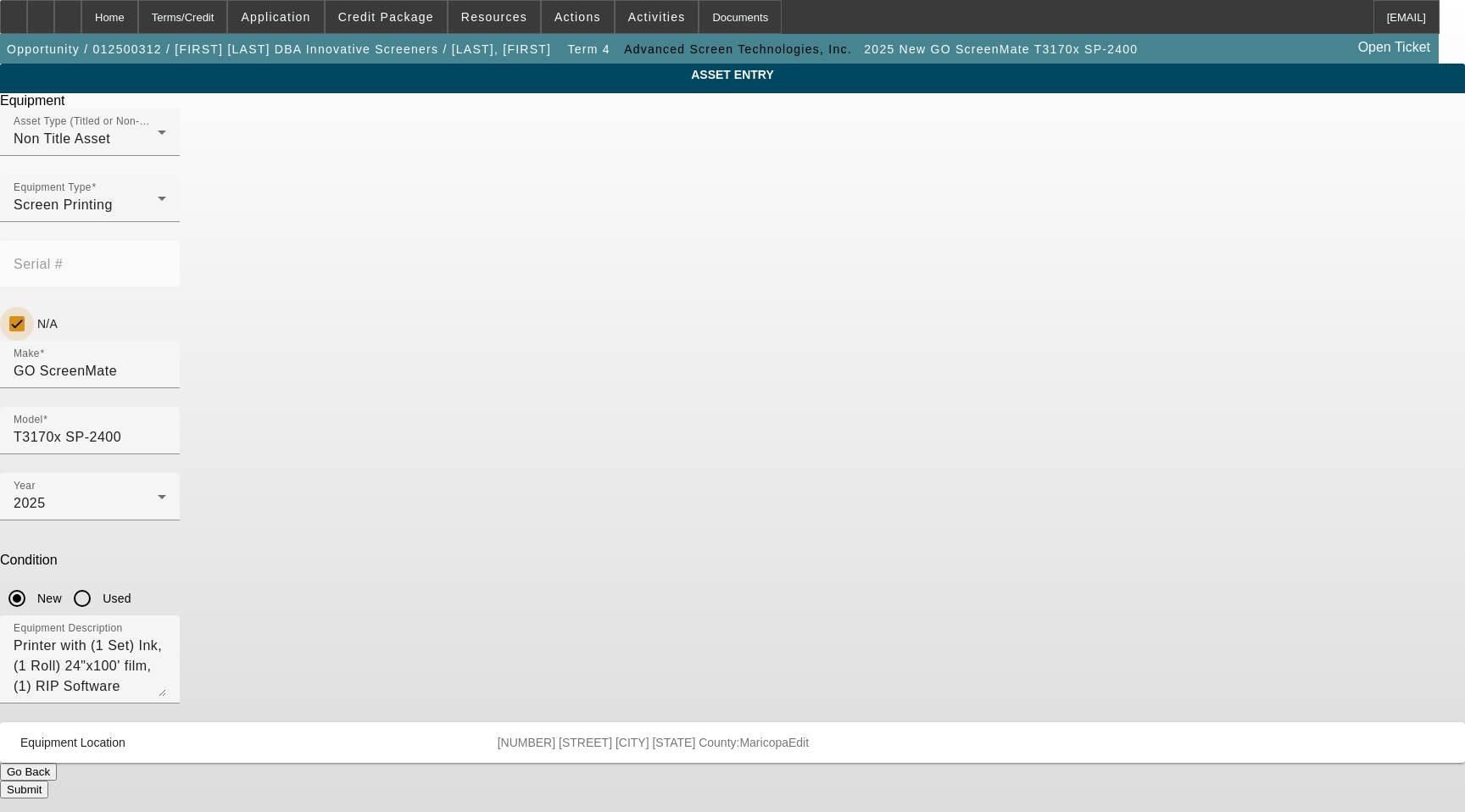 drag, startPoint x: 916, startPoint y: 227, endPoint x: 928, endPoint y: 229, distance: 12.165525 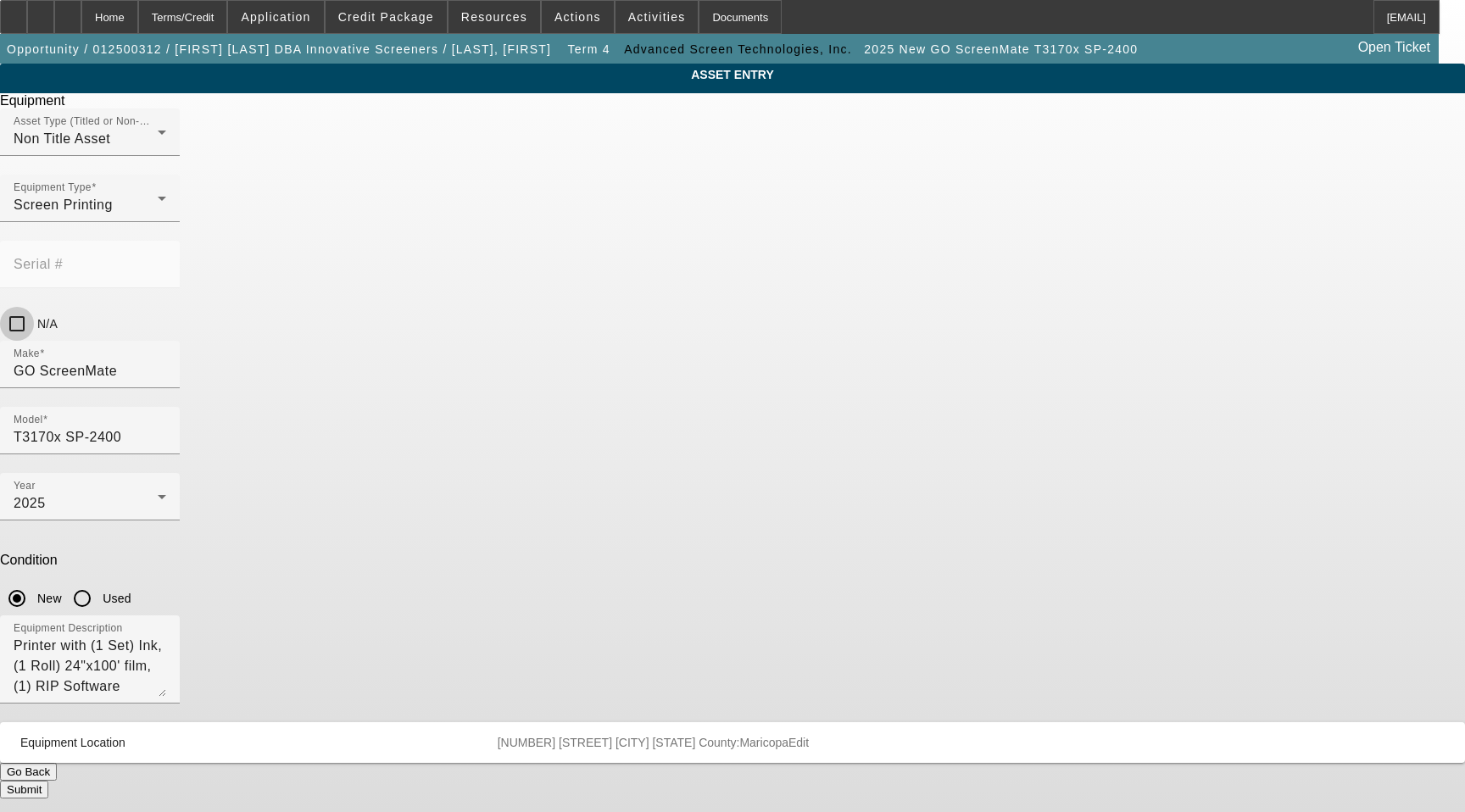 checkbox on "false" 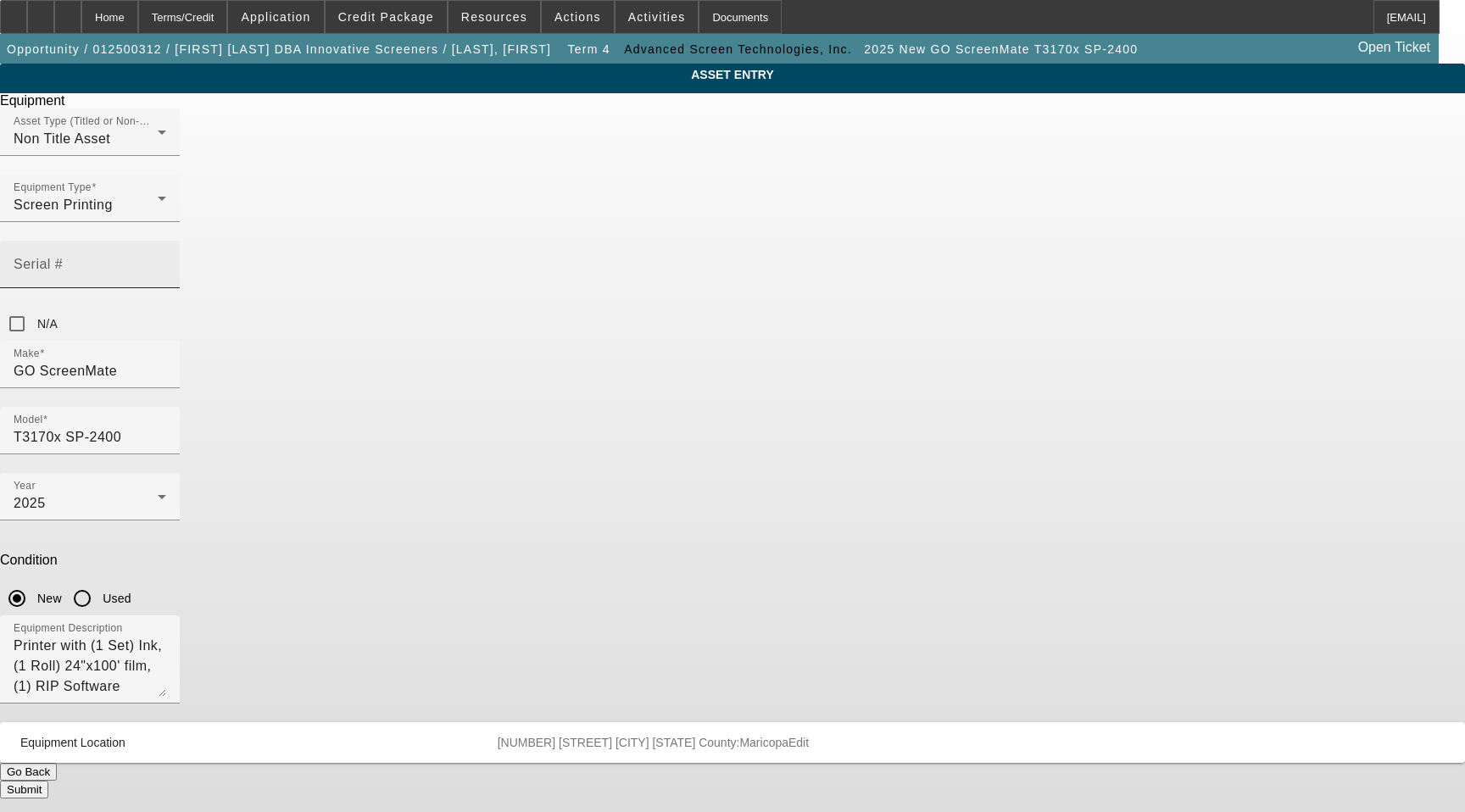 click on "Serial #" at bounding box center [90, 271] 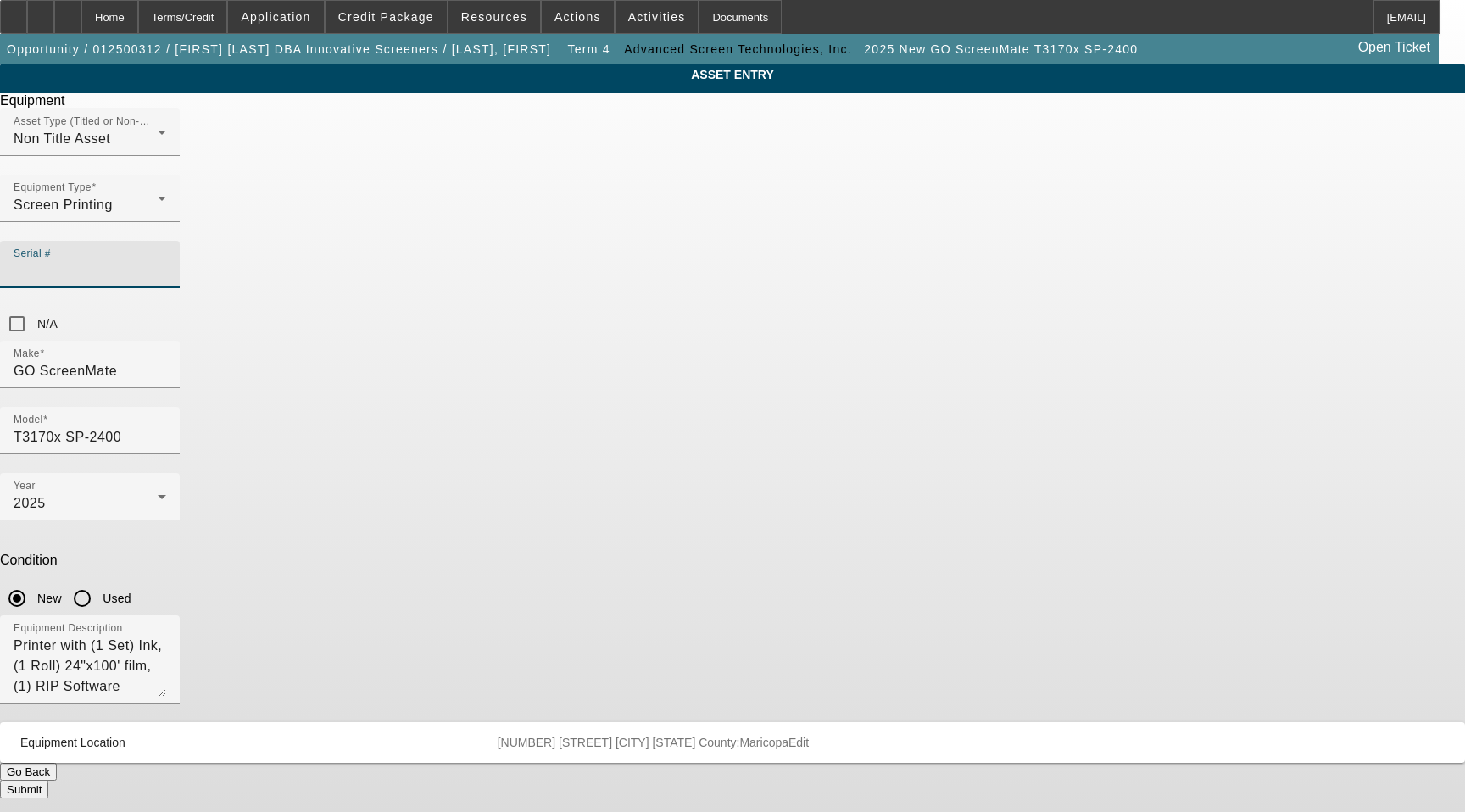 paste on "X6RF006227." 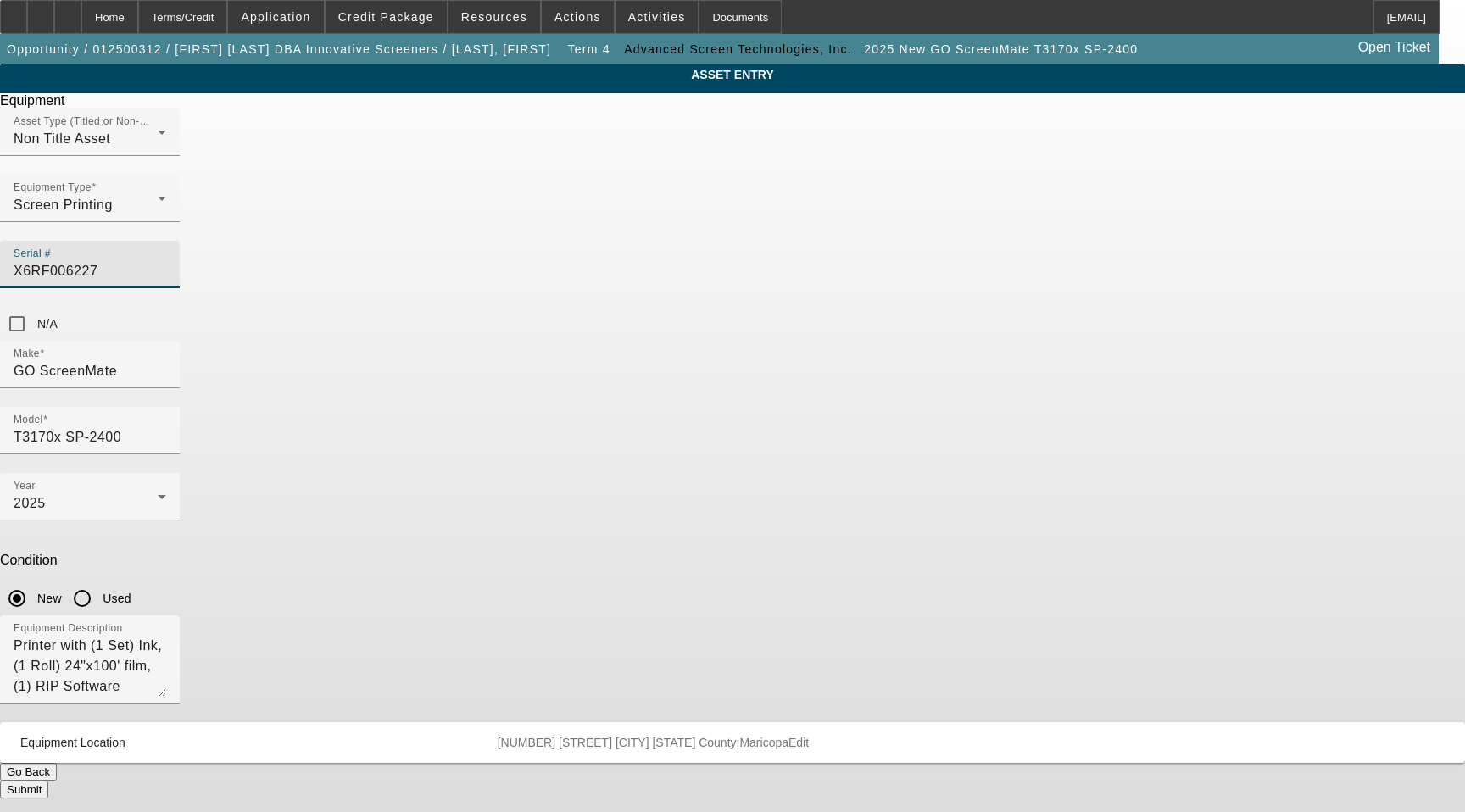 type on "X6RF006227" 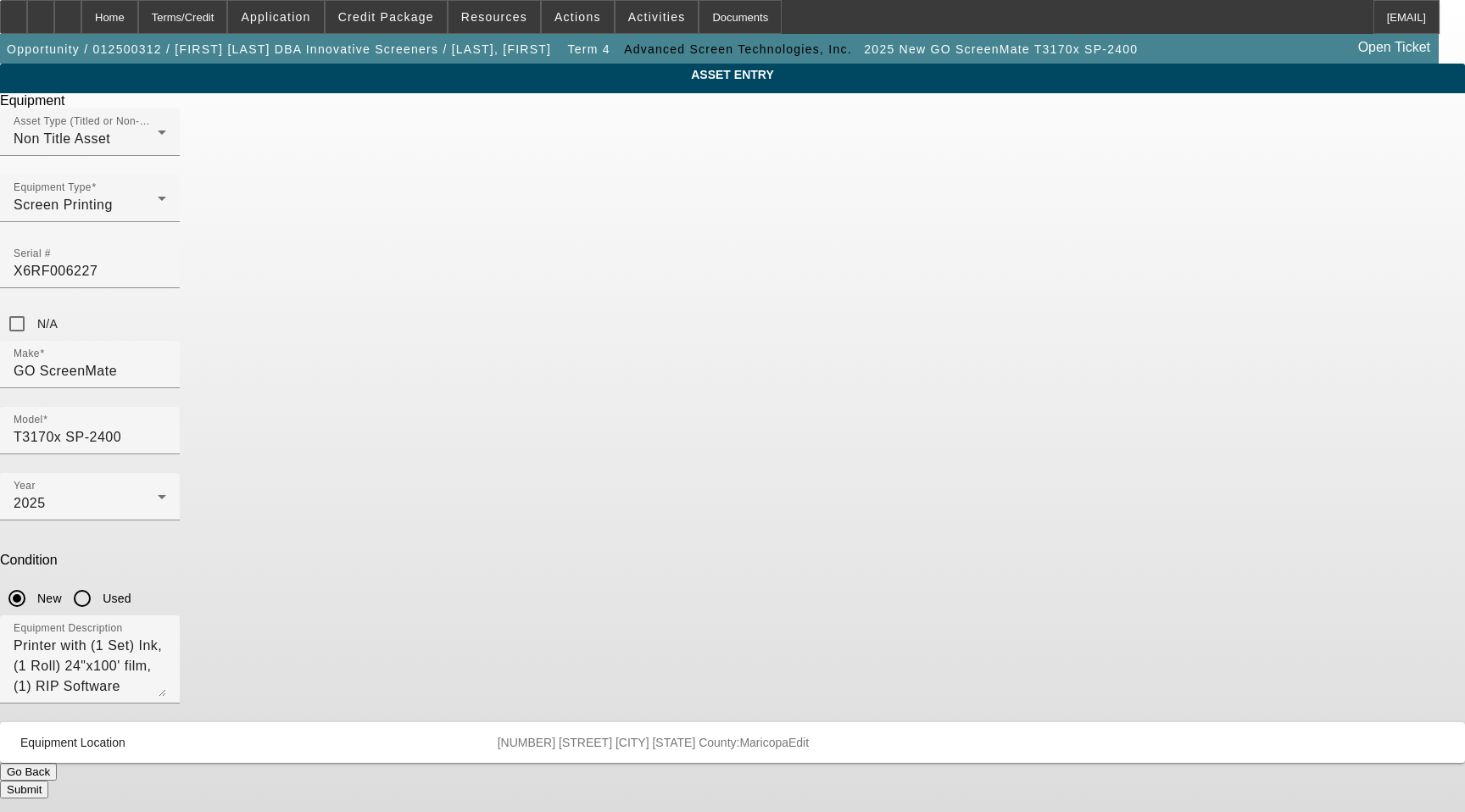 click on "Submit" at bounding box center [24, 789] 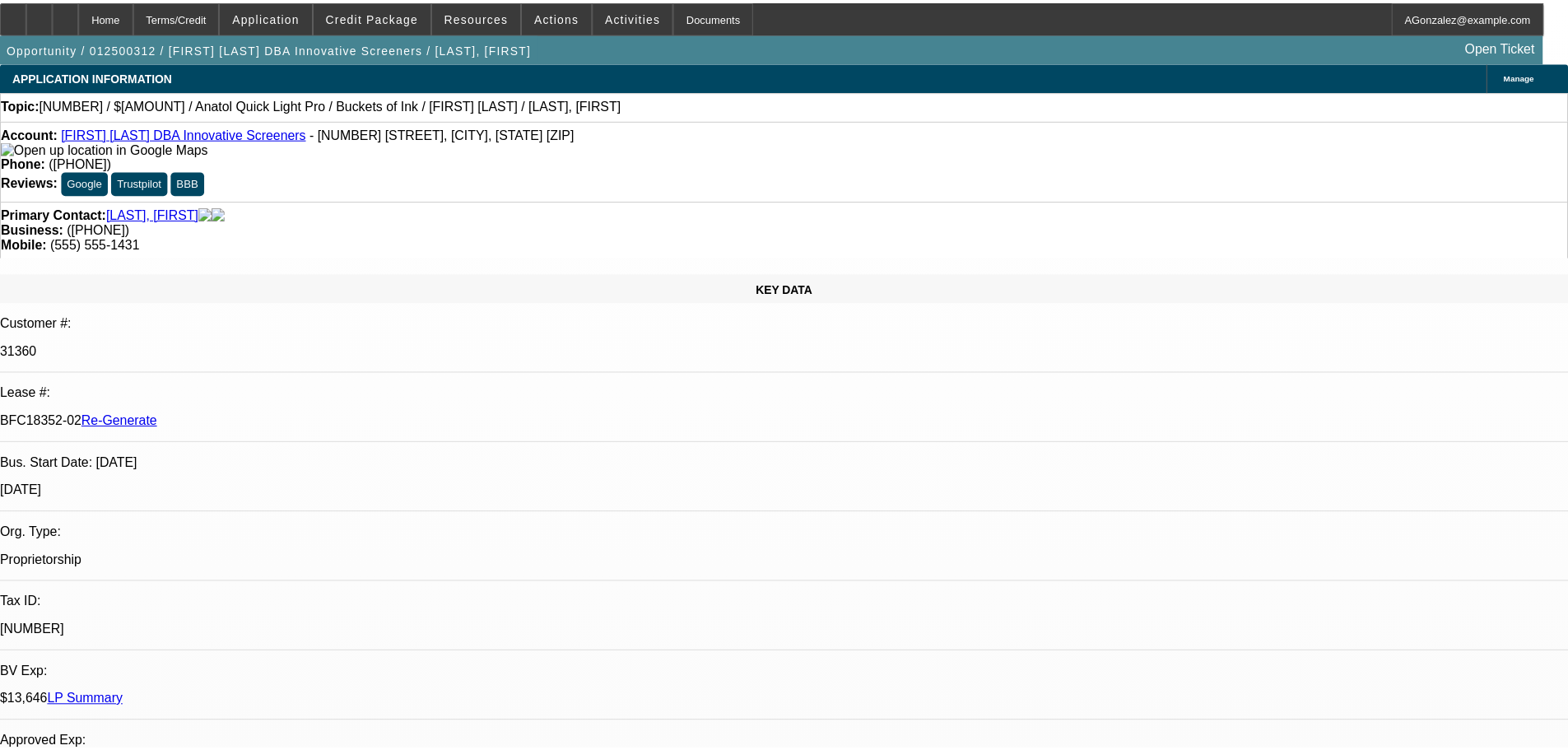 scroll, scrollTop: 0, scrollLeft: 0, axis: both 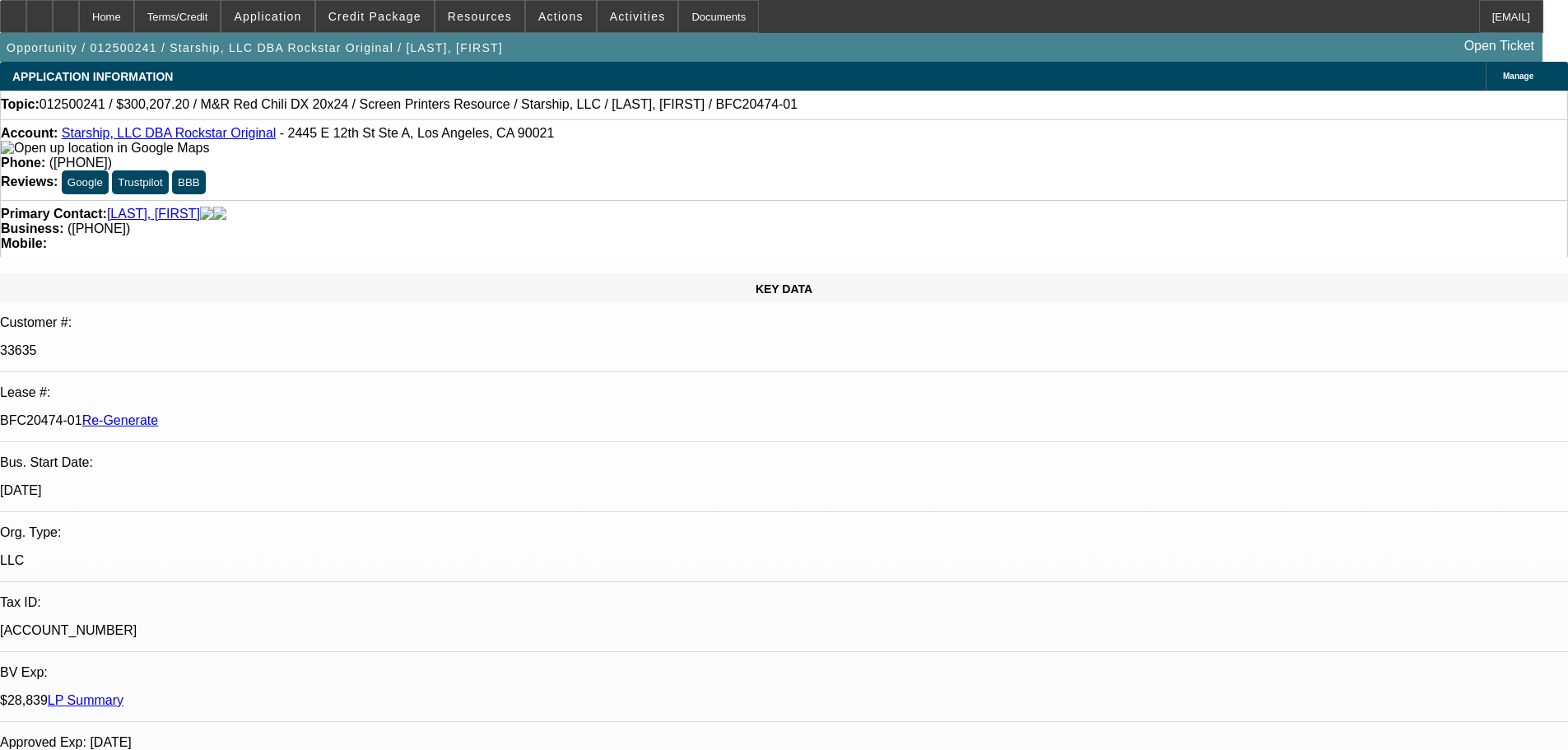 click on "Jeff Mansfield - 5/23/25, 4:06 PM" at bounding box center [335, 6143] 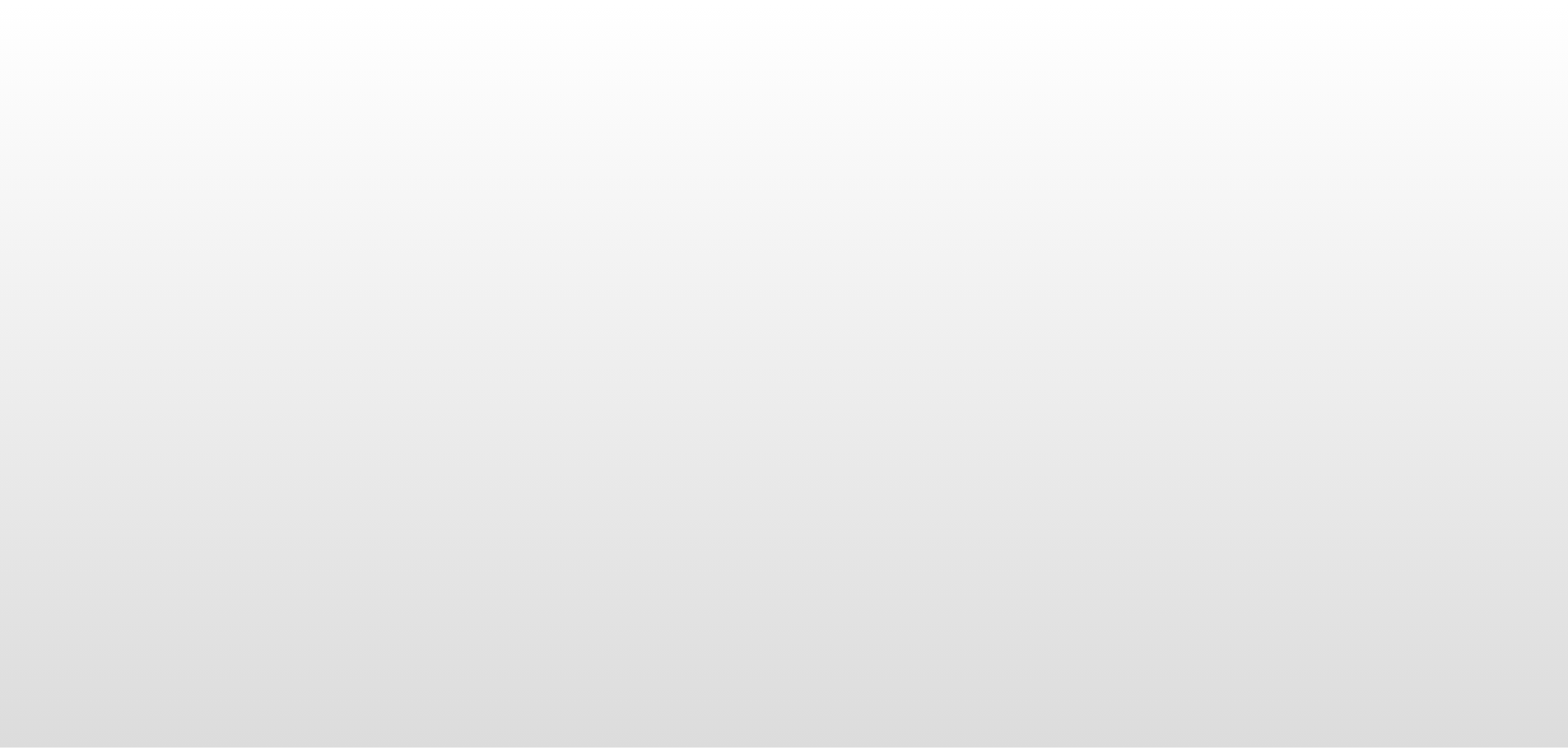 scroll, scrollTop: 0, scrollLeft: 0, axis: both 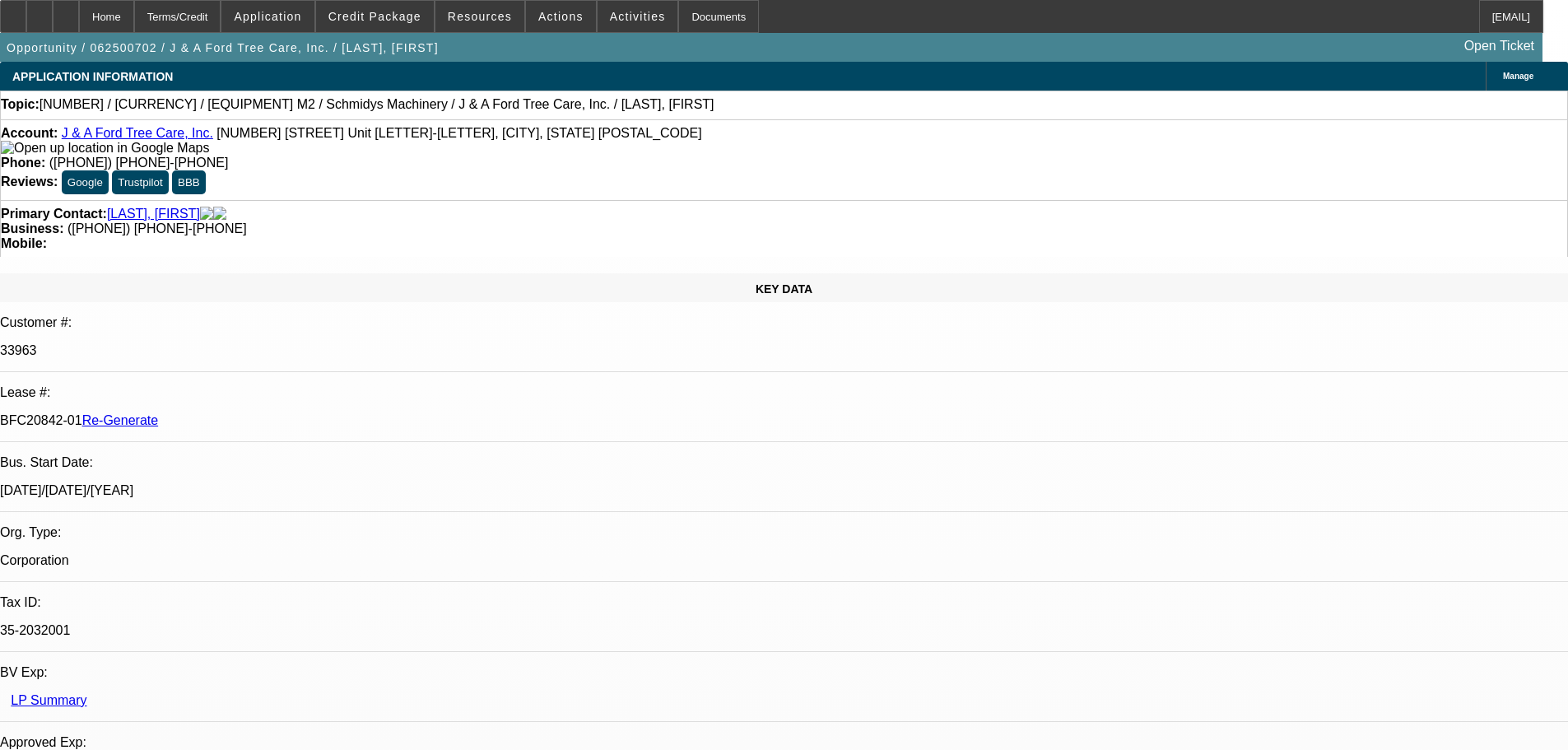 click on "[DATE] - [COMPANY] - docs
[DATE] - docs sent, f/u  [DATE] - docs in. NEED: funds, coi, title email, VC, f/u  [DATE] - VC in. NEED: funds, coi, title email
[FIRST], [LAST] - [DATE], [TIME]" at bounding box center [297, 6040] 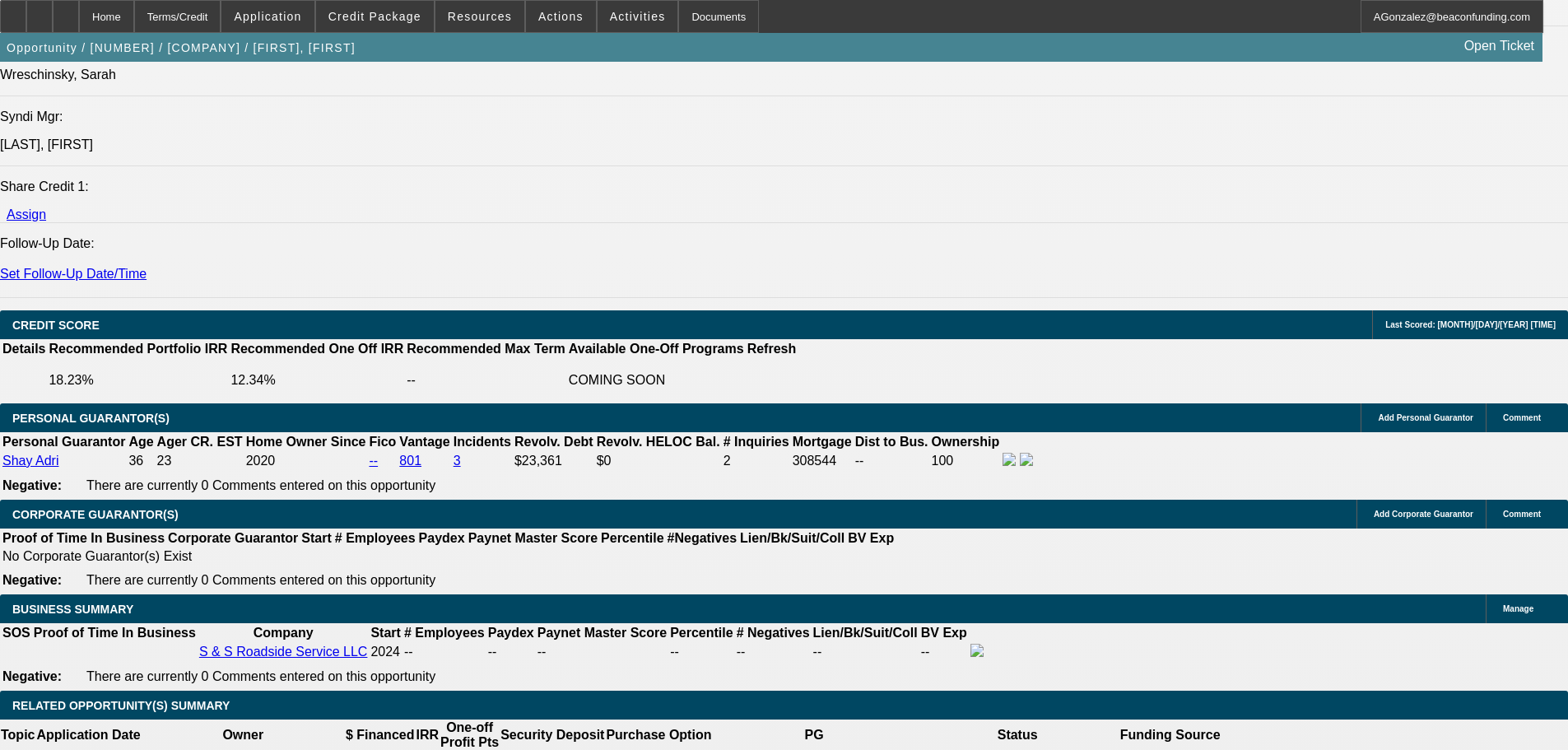 scroll, scrollTop: 2387, scrollLeft: 0, axis: vertical 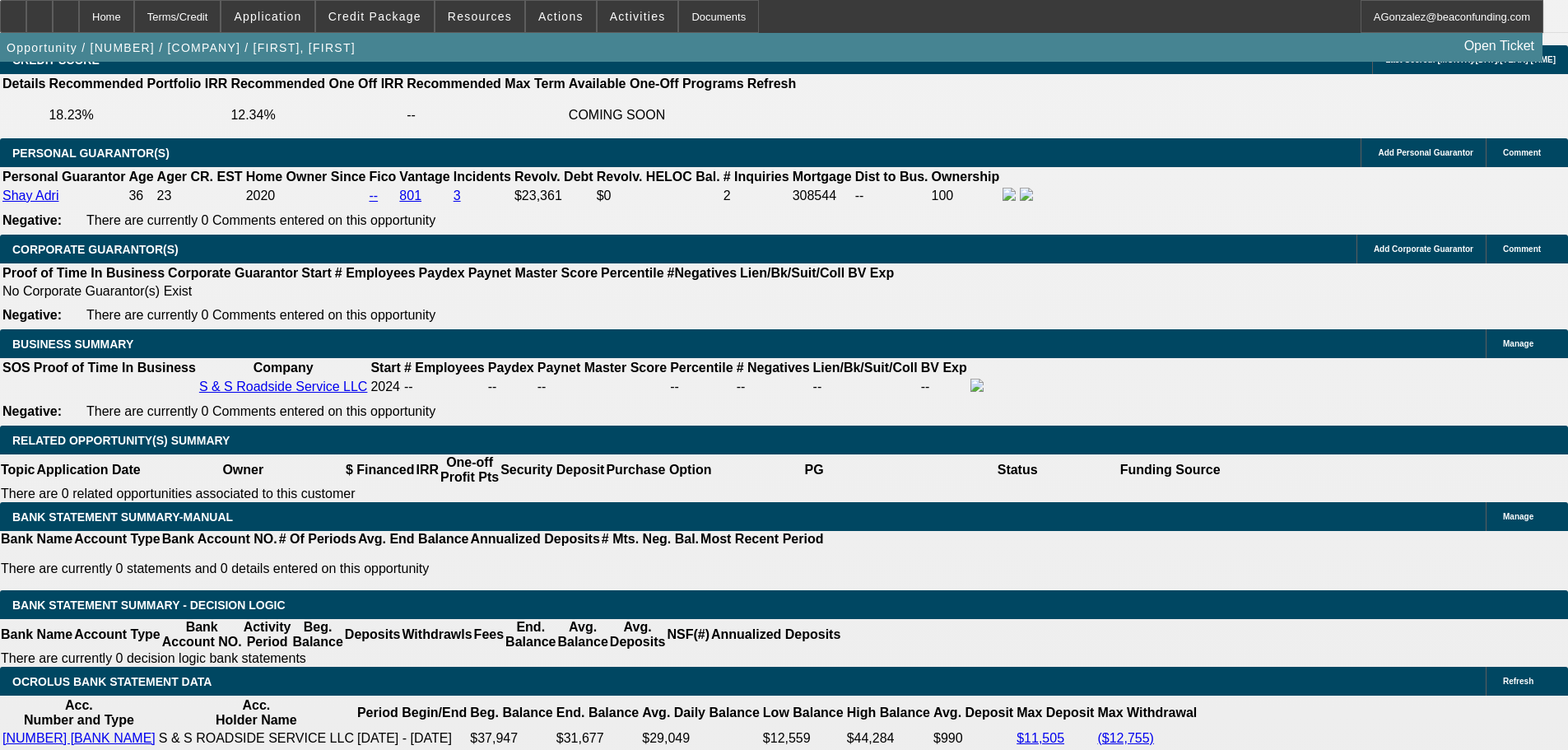 click on "RE:062500727 / $97,171.07 / Ford F550 / Elizabeth Truck Center / S & S Roadside Service LLC / Adri, Shey / BFC20844-01" at bounding box center (316, 2698) 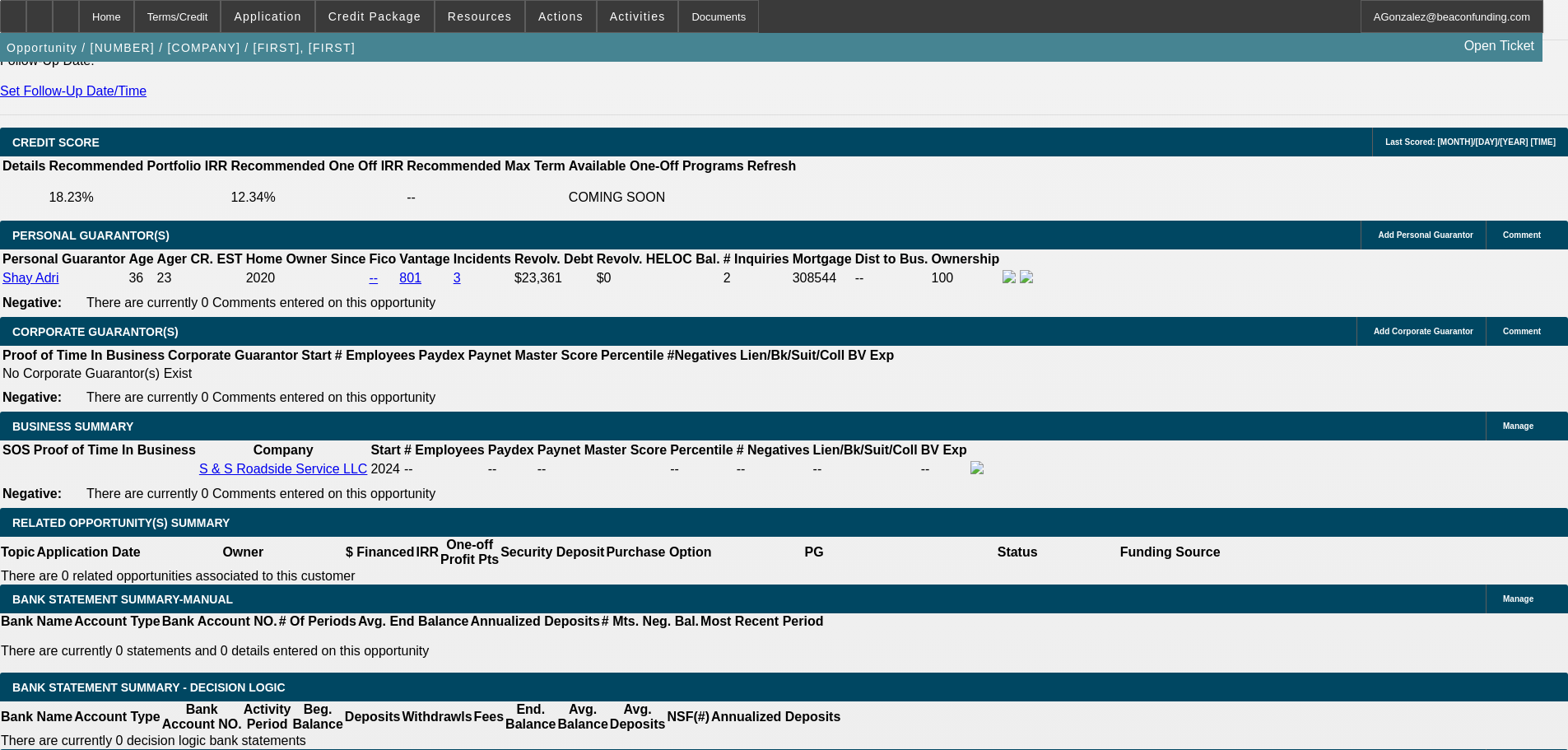 scroll, scrollTop: 329, scrollLeft: 0, axis: vertical 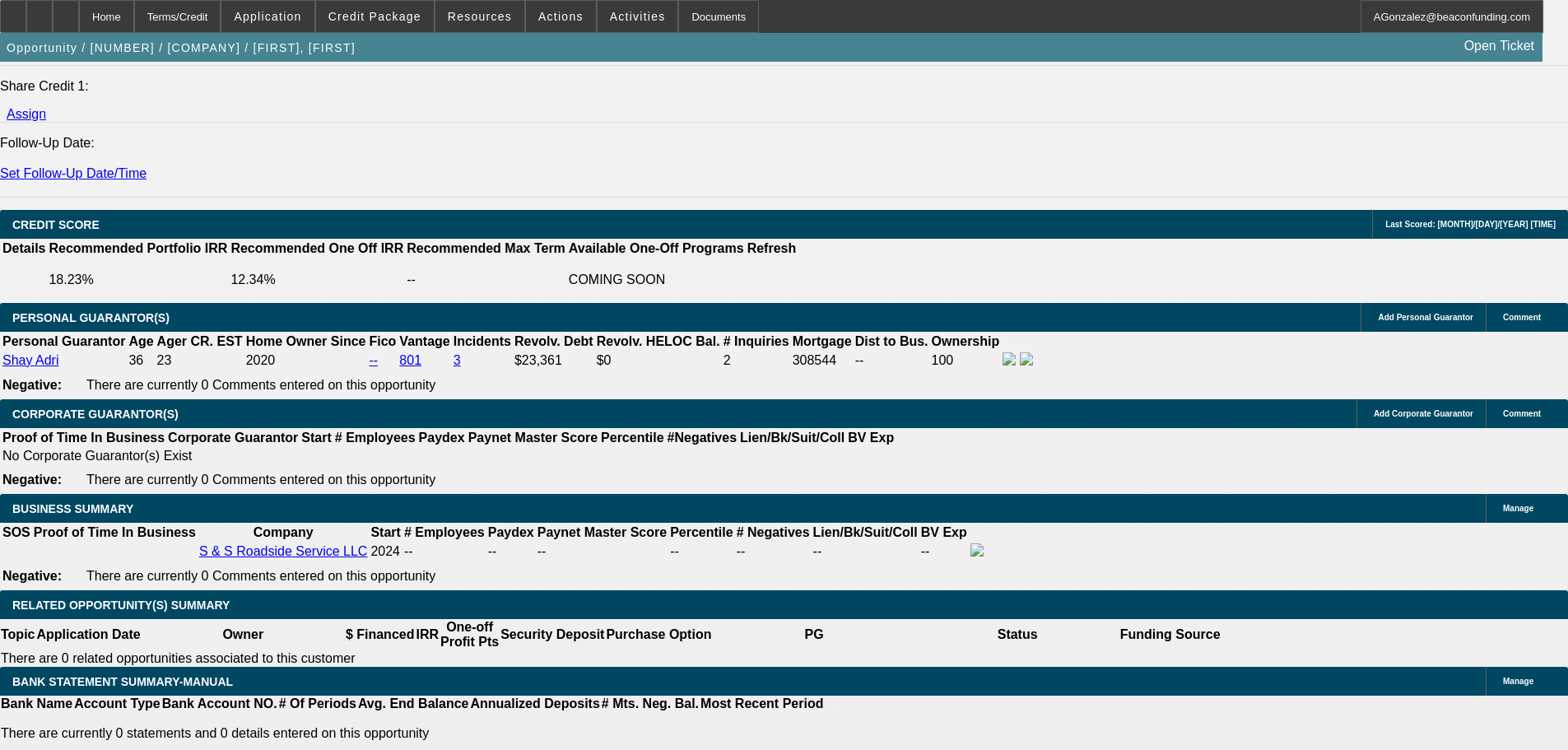 click on "Donald Seeley - 7/3/25, 1:46 PM" at bounding box center [316, 3543] 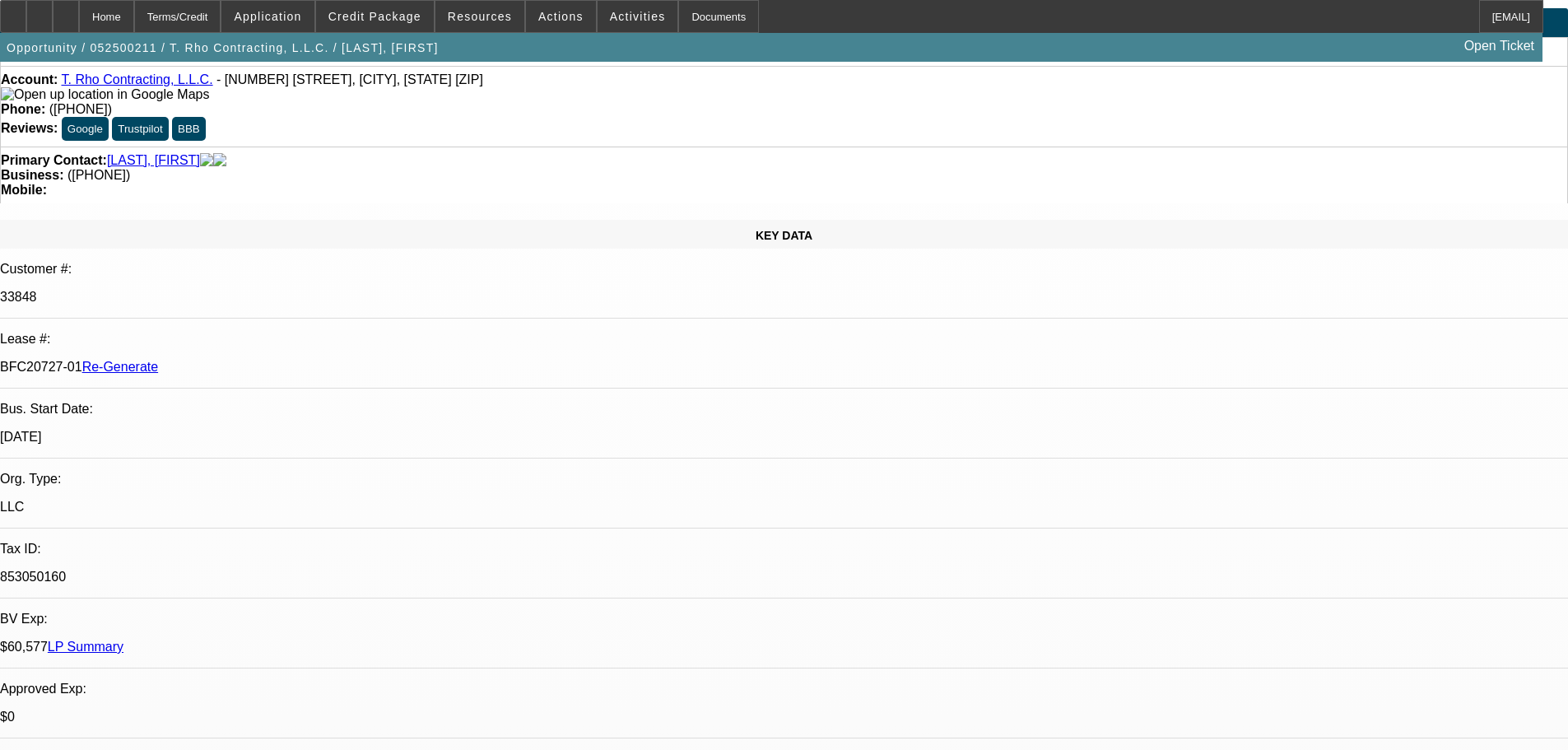 scroll, scrollTop: 82, scrollLeft: 0, axis: vertical 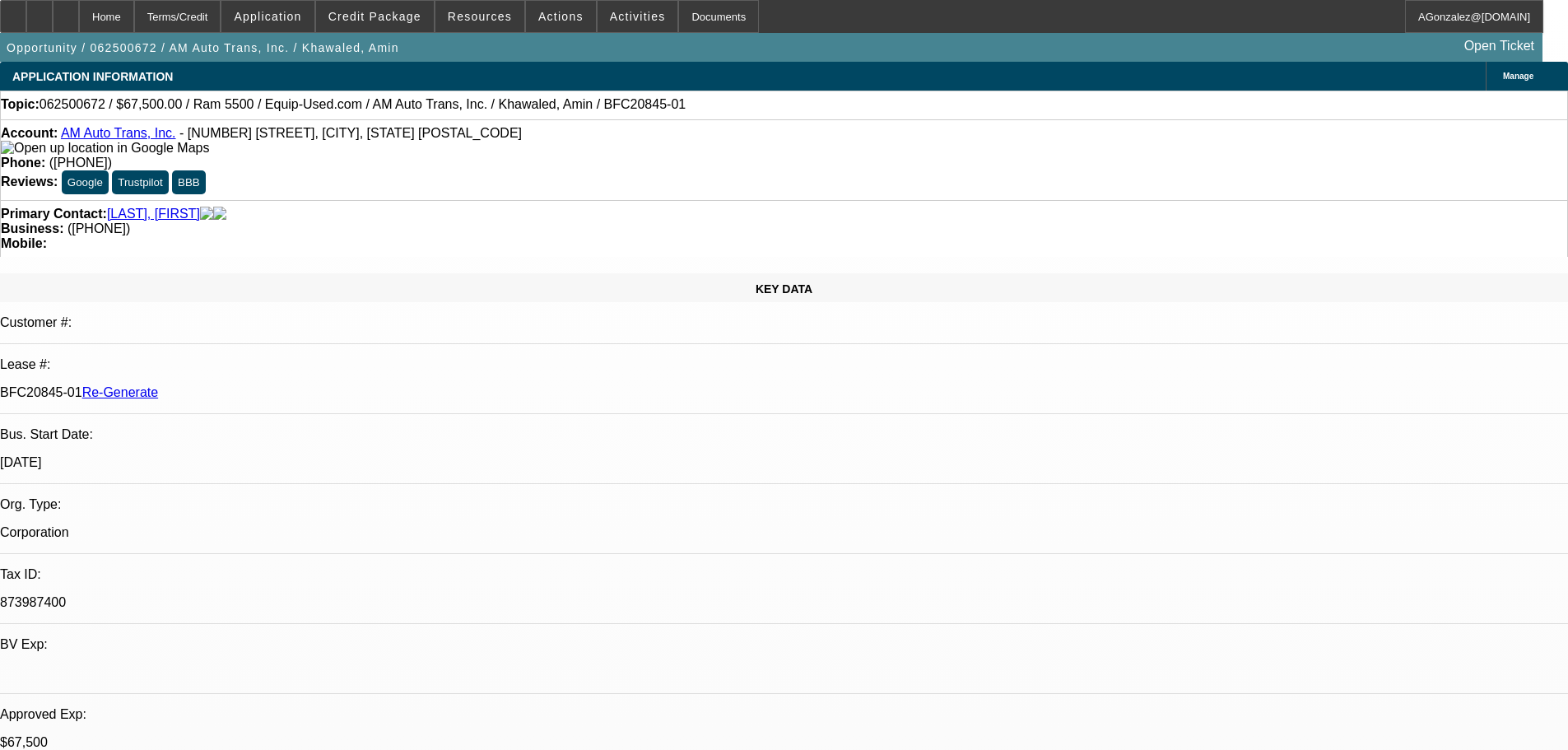 click on "Sarah Wreschinsky - 7/3/25, 2:16 PM" at bounding box center (290, 5844) 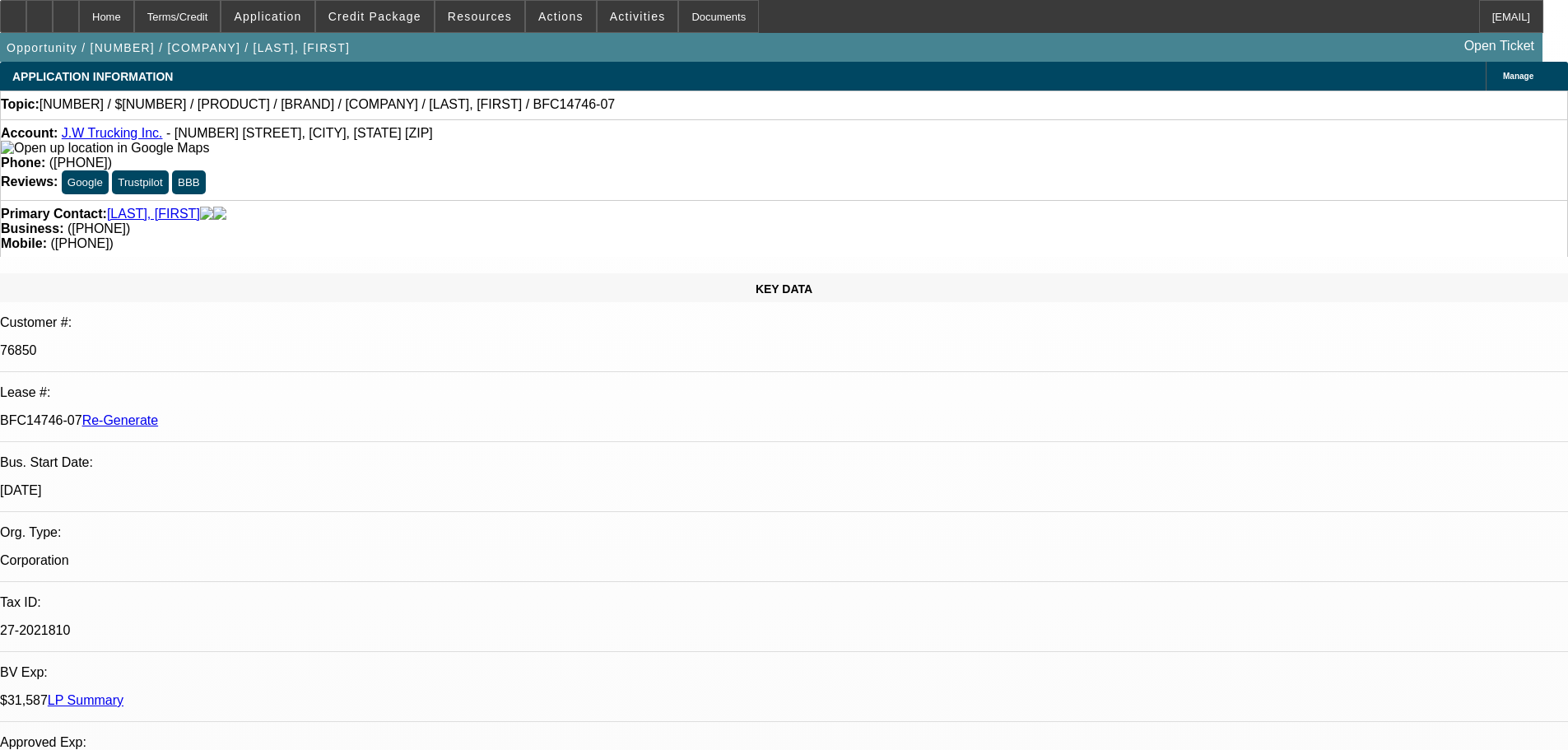 scroll, scrollTop: 0, scrollLeft: 0, axis: both 